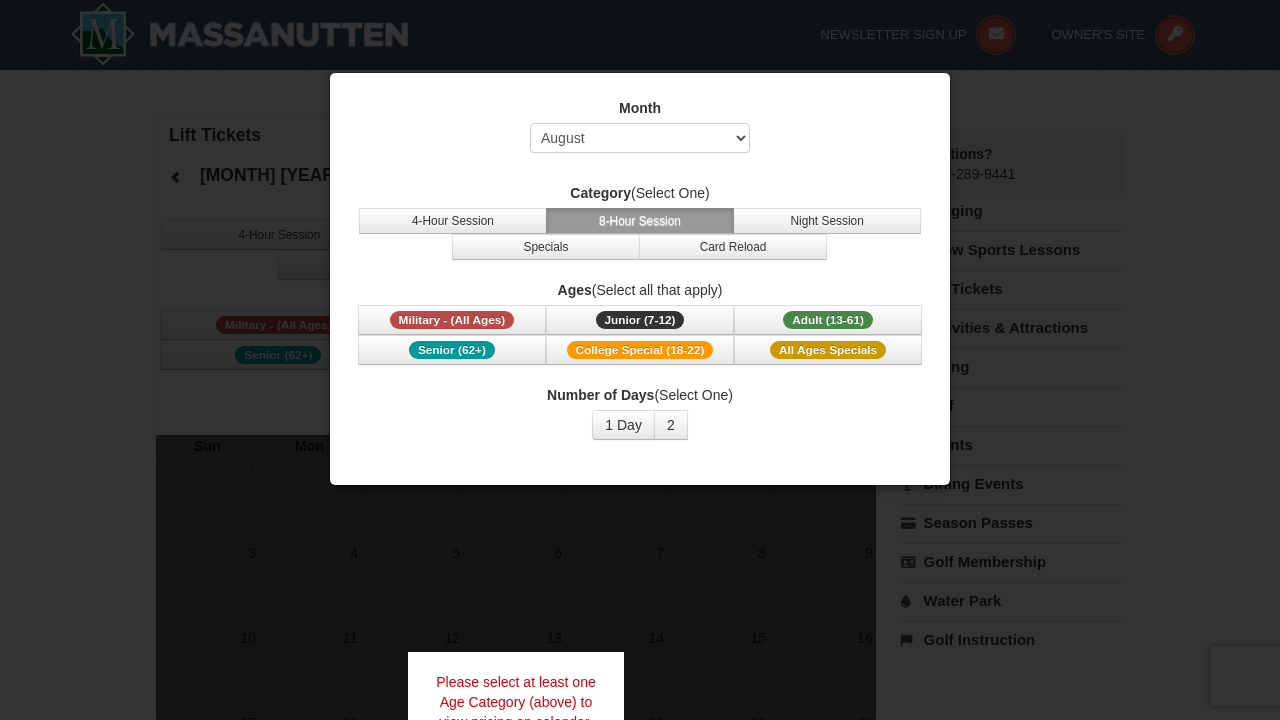 scroll, scrollTop: 0, scrollLeft: 0, axis: both 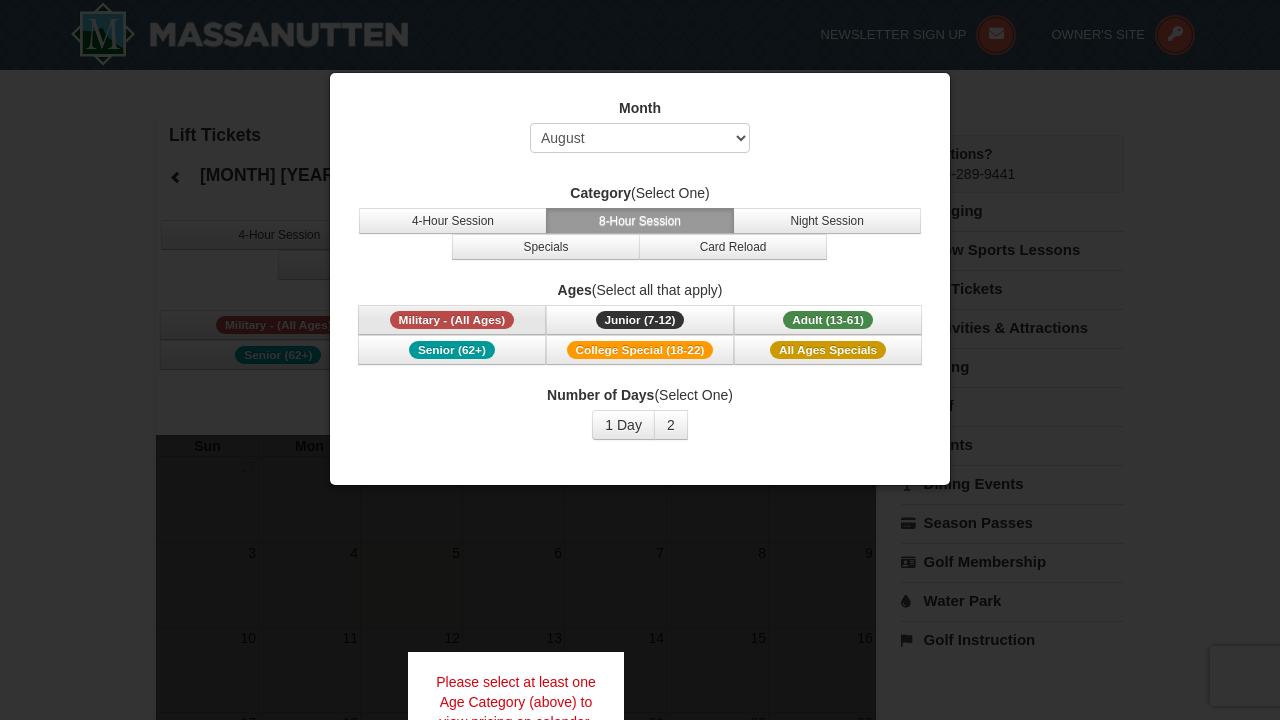 click on "Military - (All Ages)" at bounding box center [452, 320] 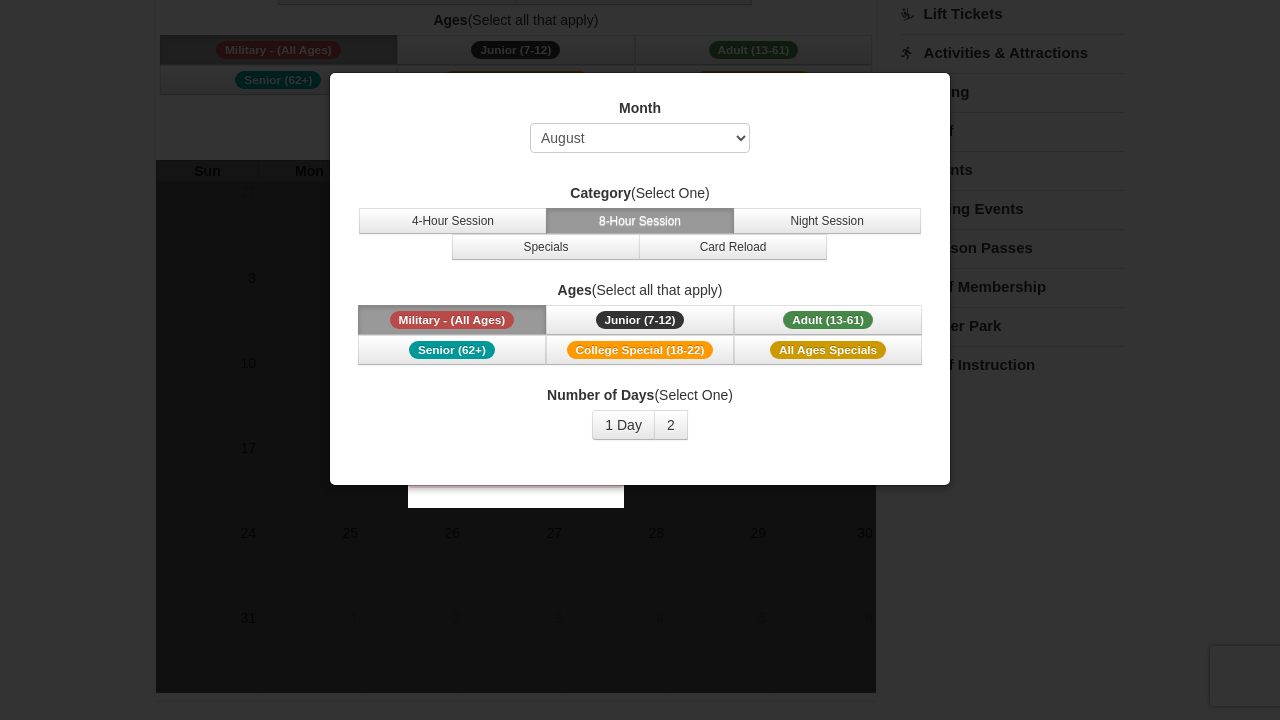 scroll, scrollTop: 289, scrollLeft: 0, axis: vertical 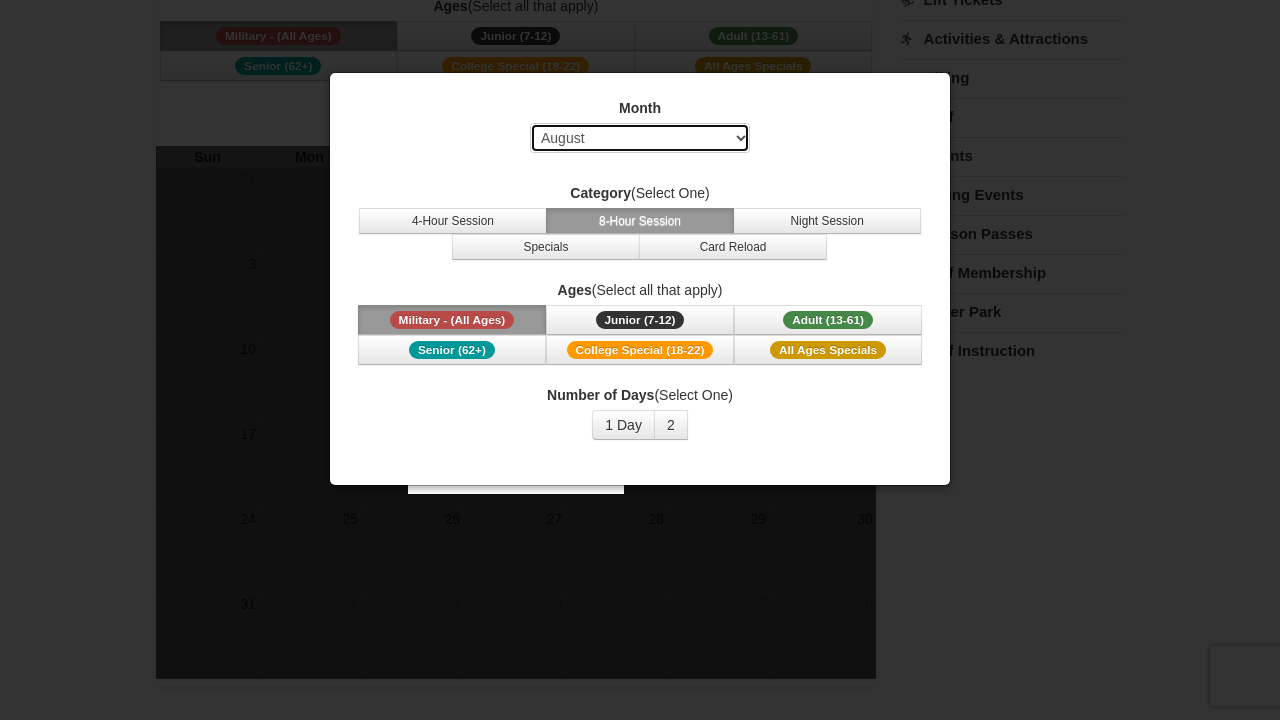 select on "1" 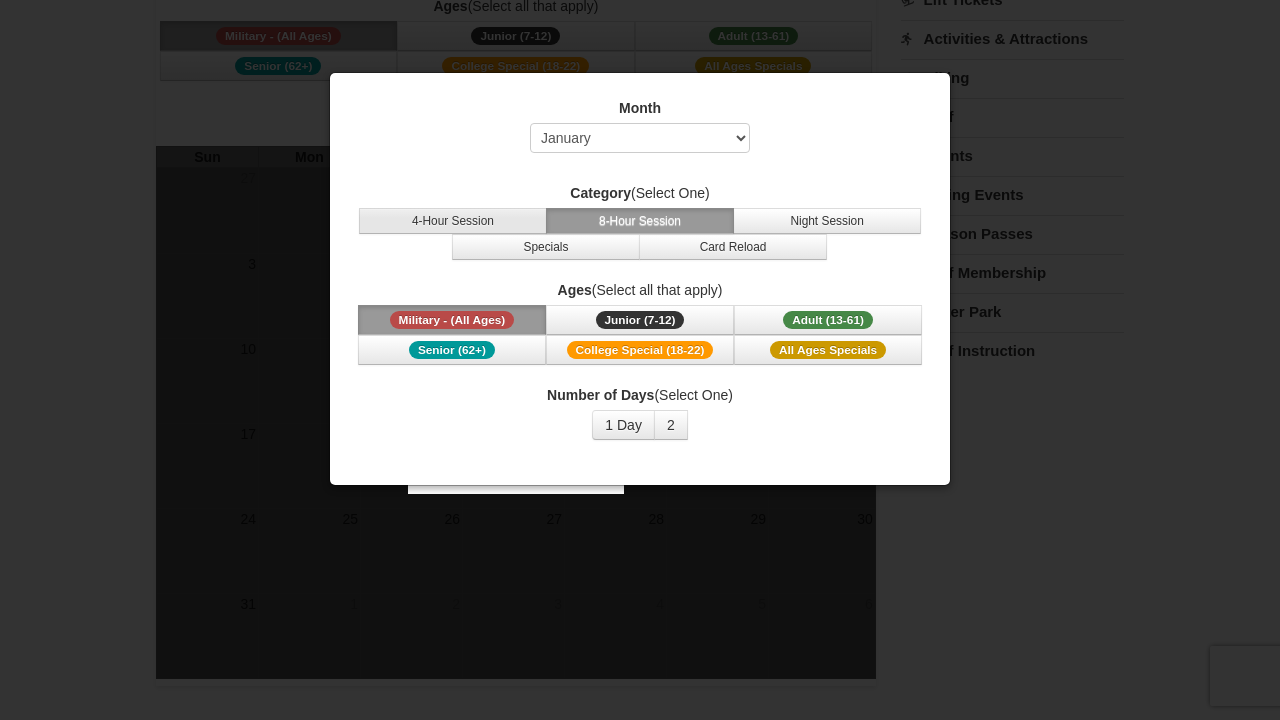 click on "4-Hour Session" at bounding box center [453, 221] 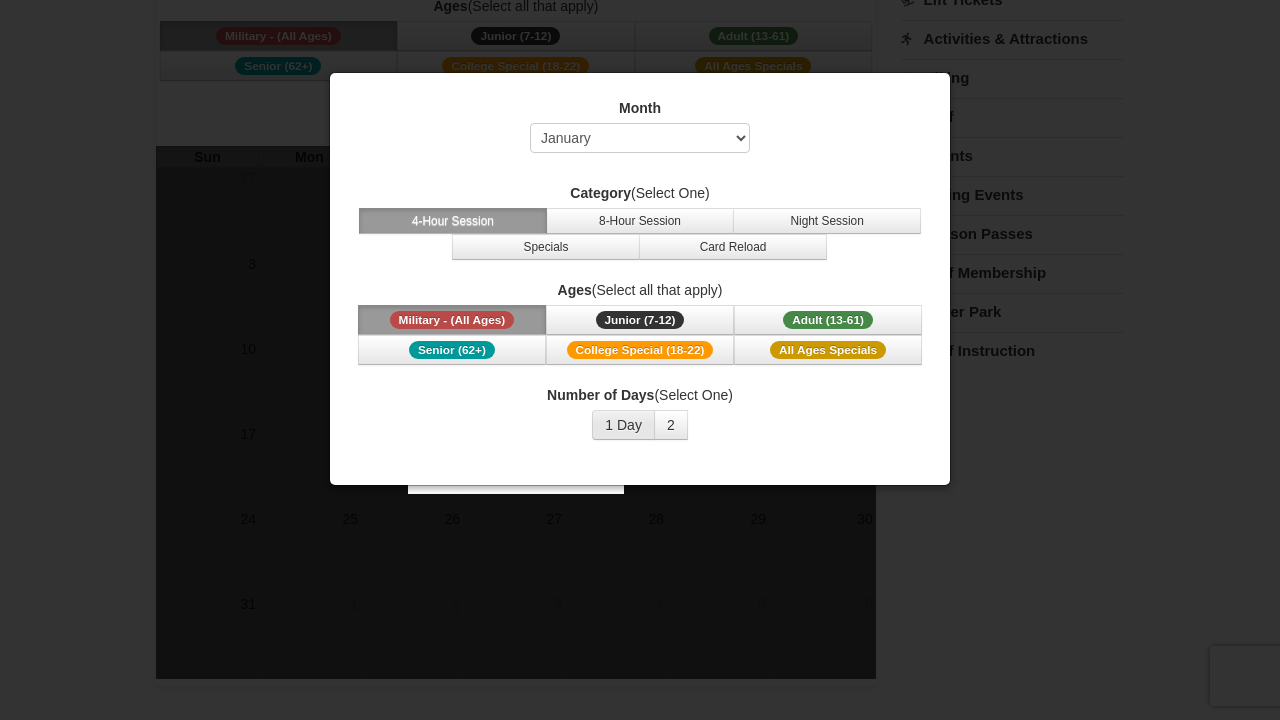 click on "1 Day" at bounding box center (623, 425) 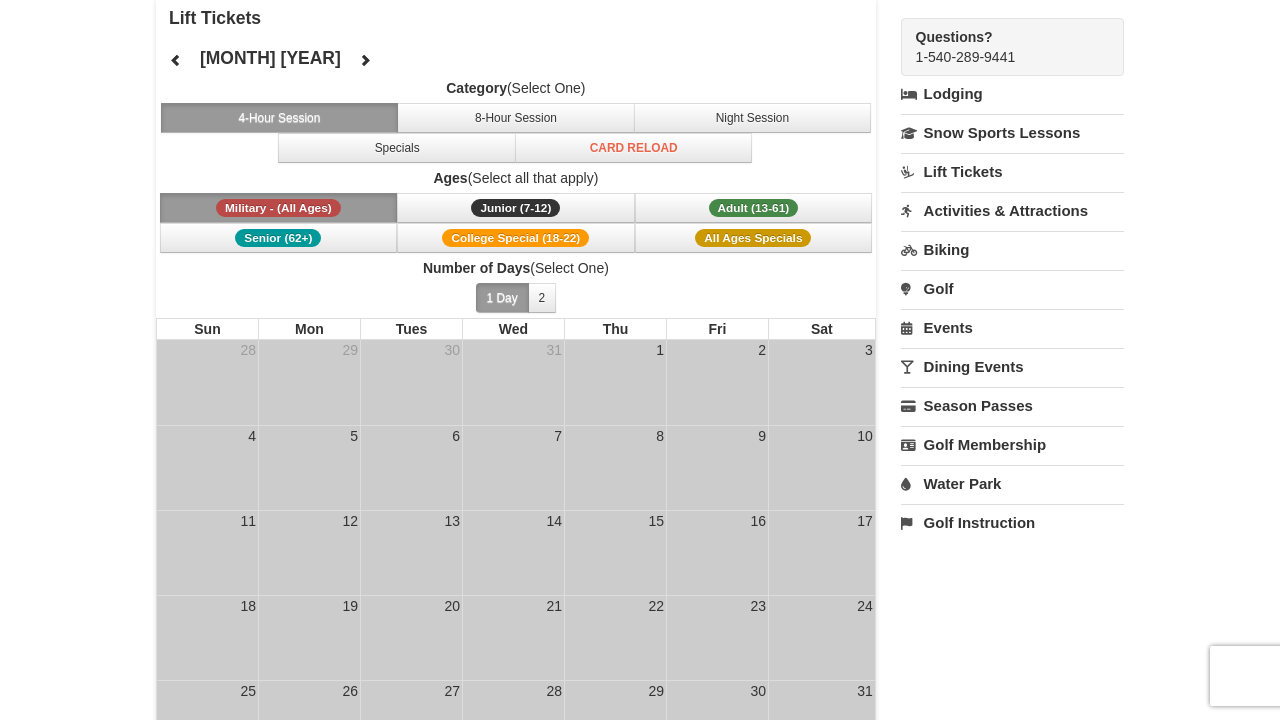scroll, scrollTop: 18, scrollLeft: 0, axis: vertical 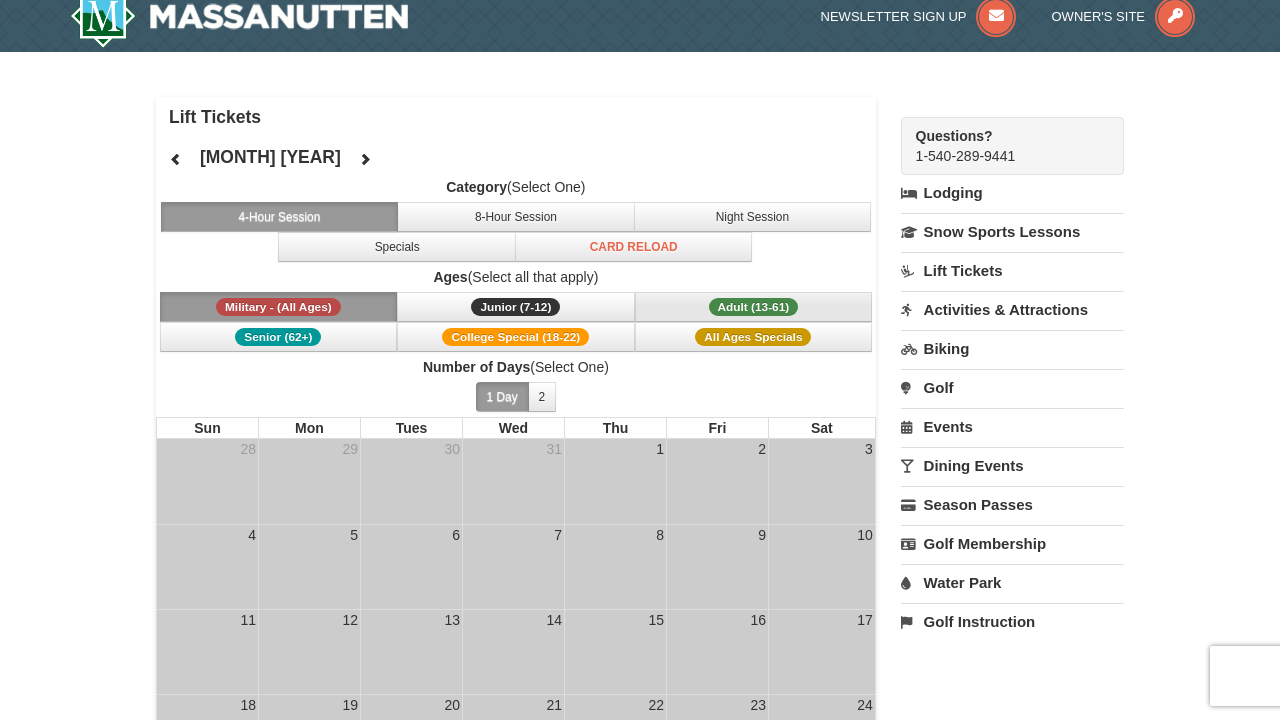 click on "Adult (13-61)" at bounding box center [754, 307] 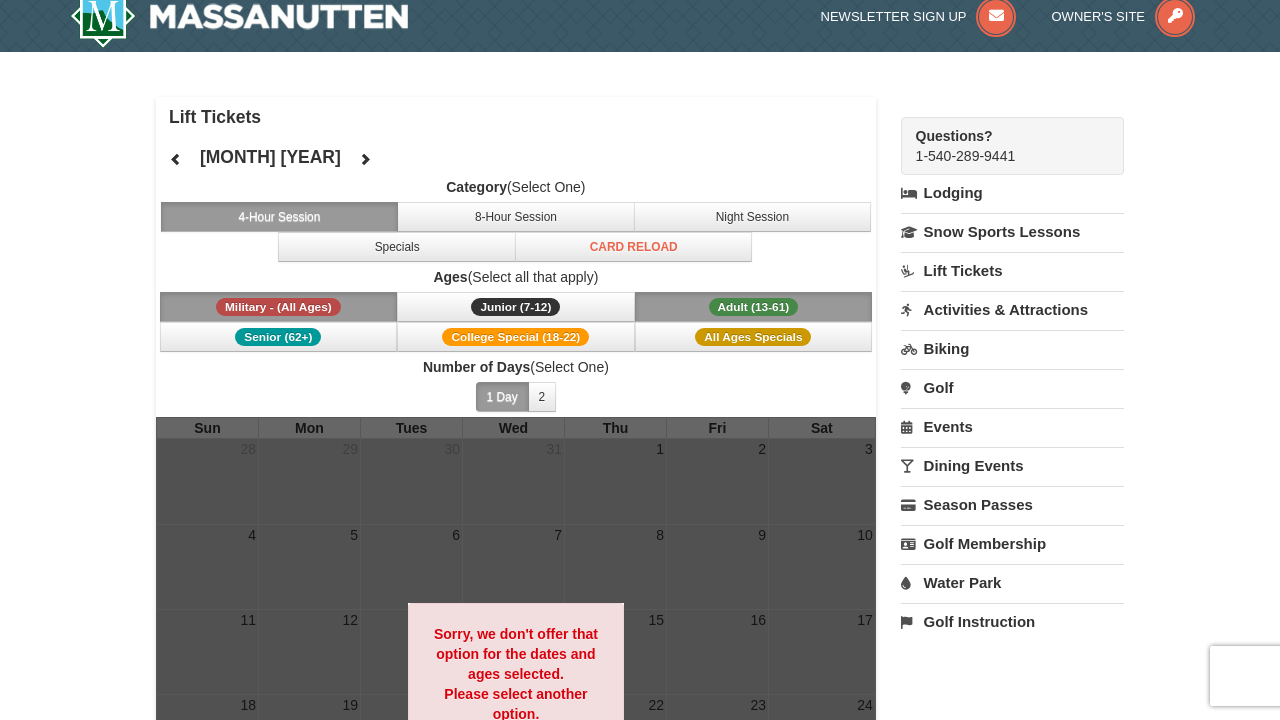 click on "Military - (All Ages)" at bounding box center [279, 307] 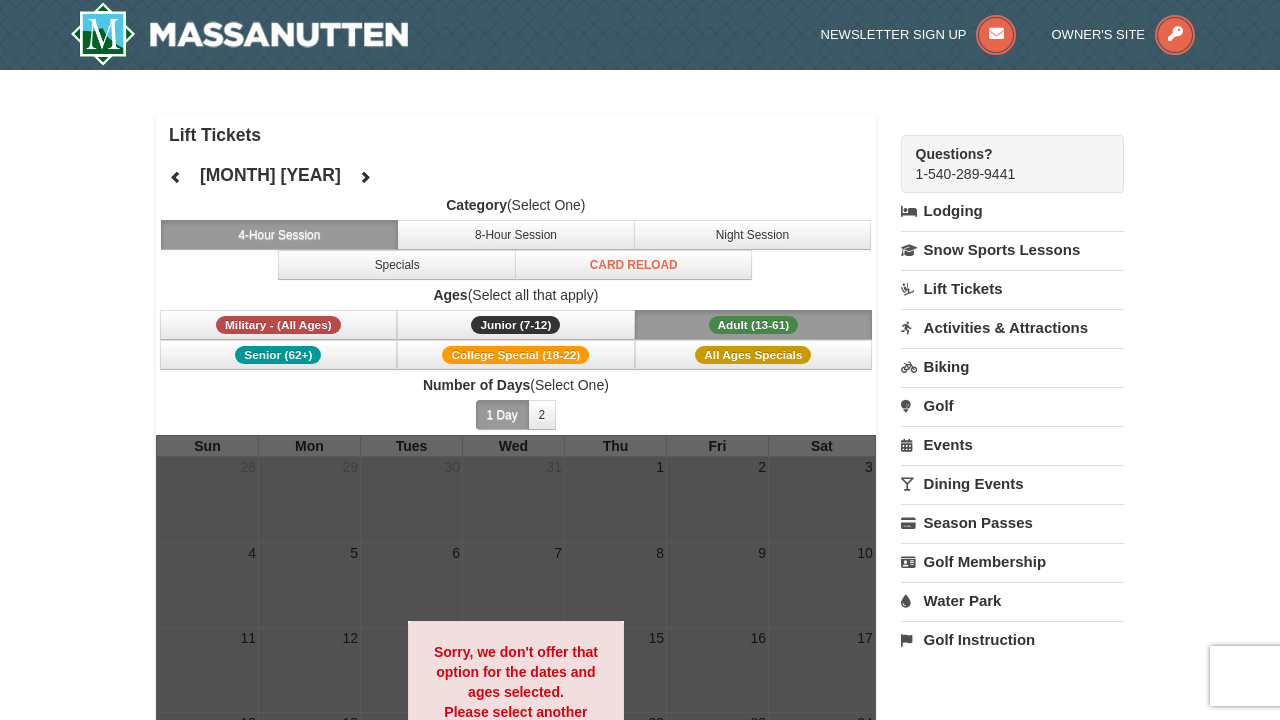 scroll, scrollTop: 0, scrollLeft: 0, axis: both 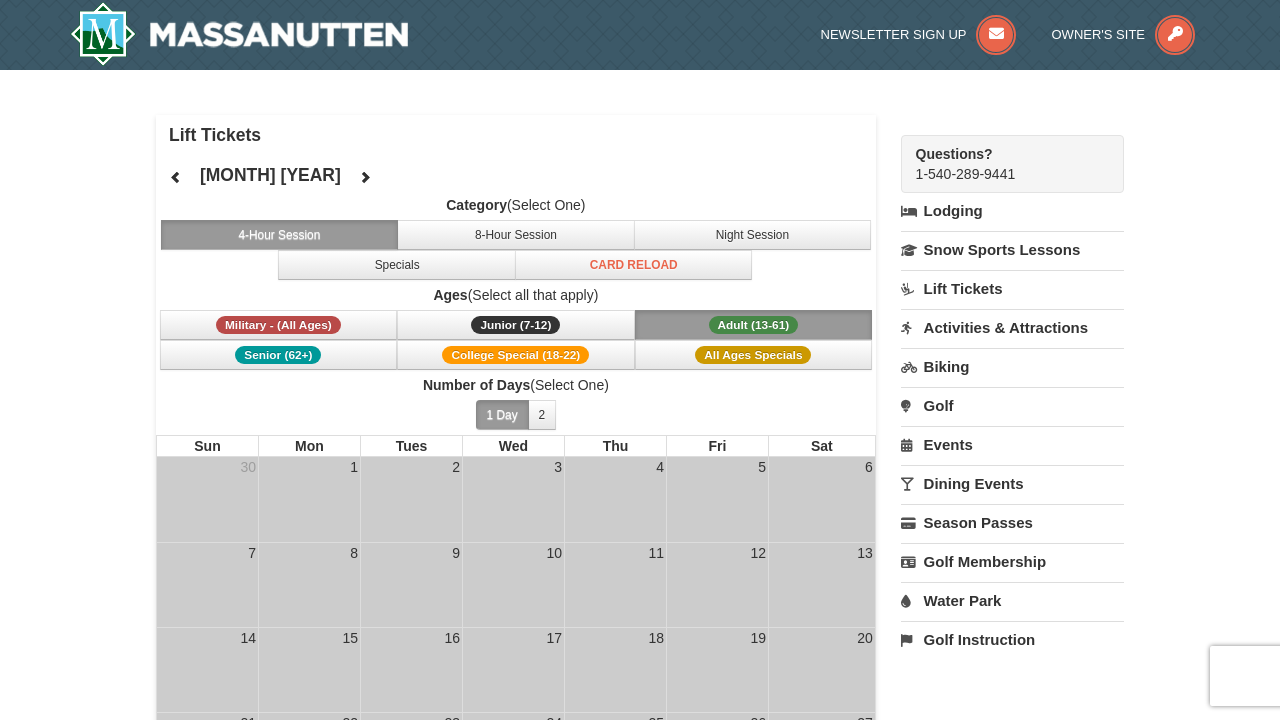 click at bounding box center [176, 177] 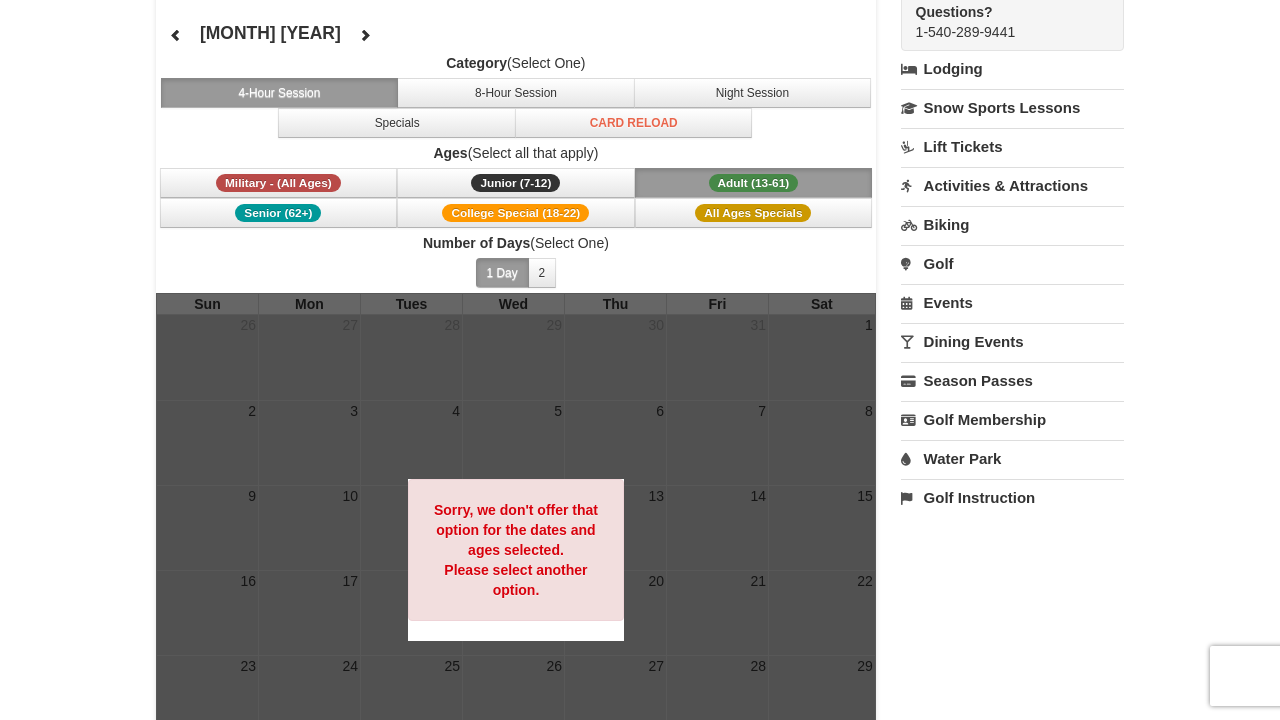scroll, scrollTop: 102, scrollLeft: 0, axis: vertical 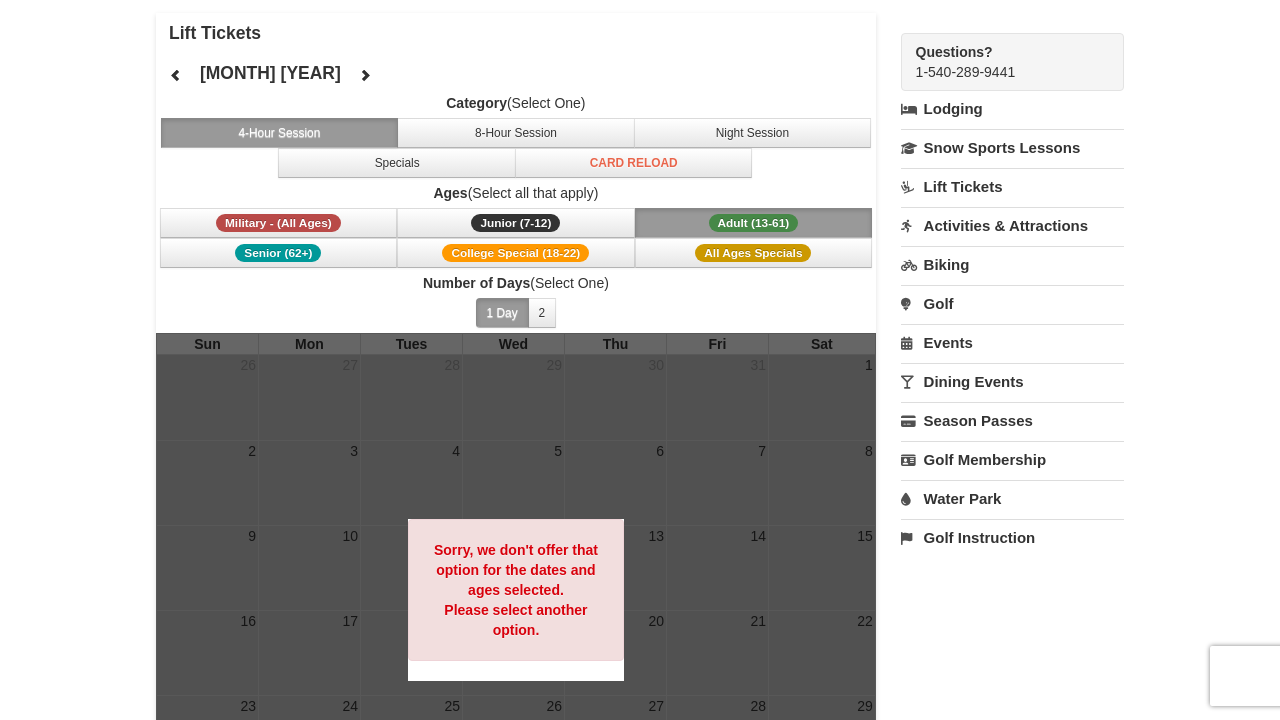 click at bounding box center [365, 75] 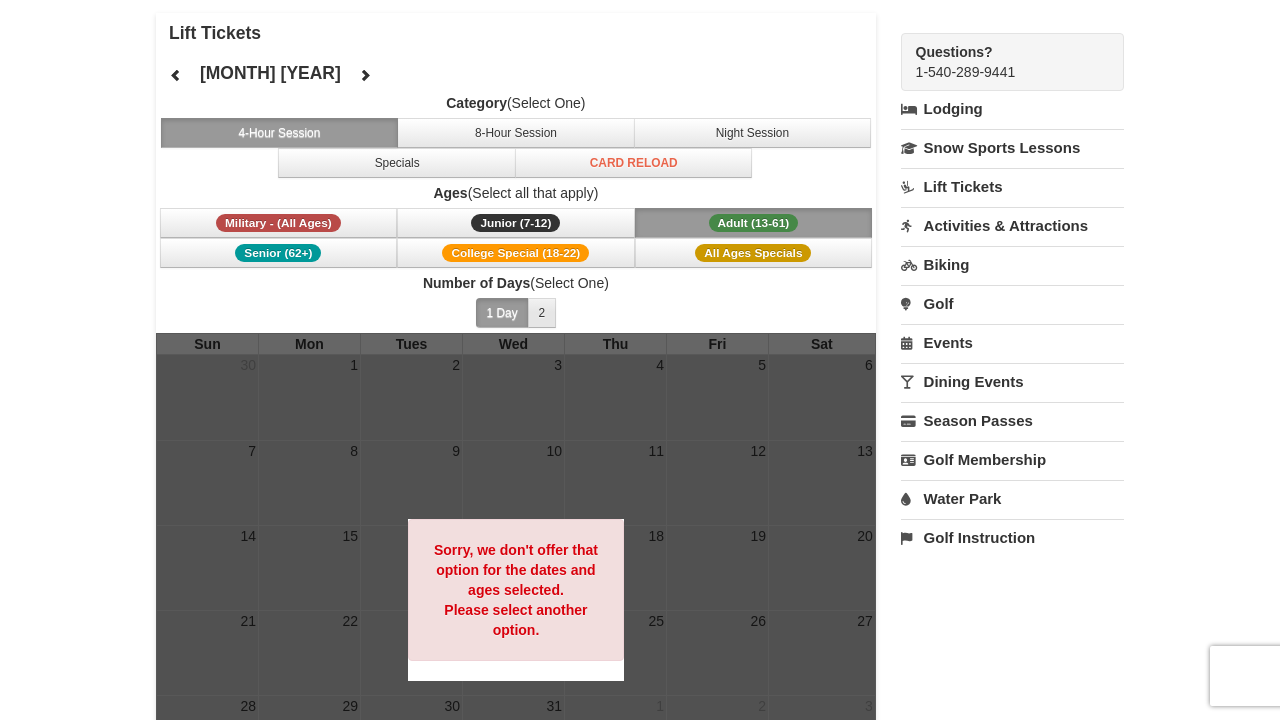click on "2" at bounding box center (542, 313) 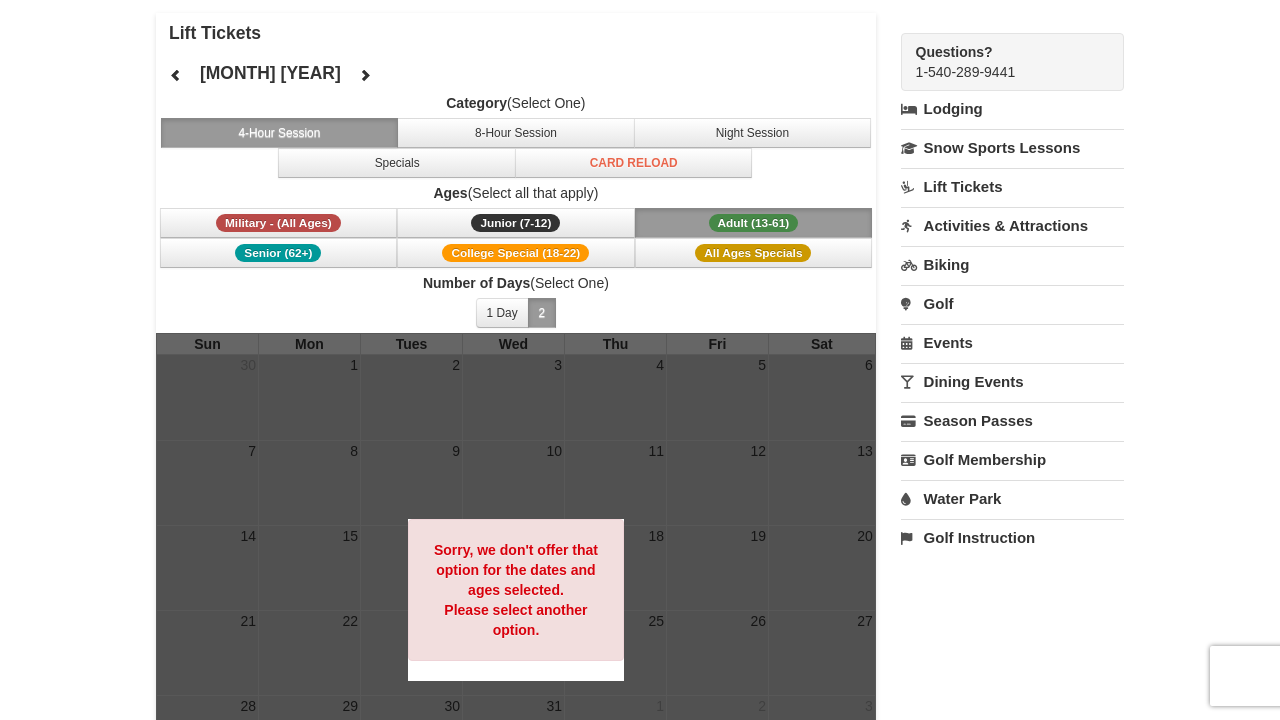 click at bounding box center [365, 75] 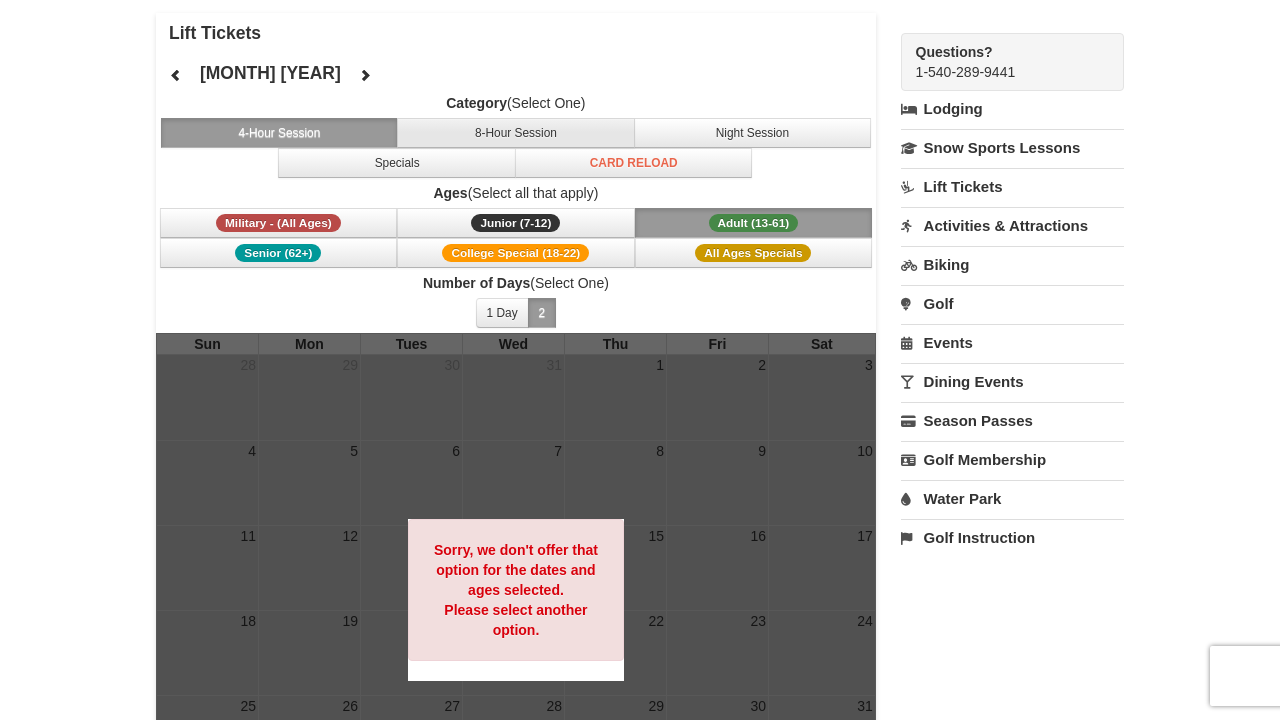 click on "8-Hour Session" at bounding box center [516, 133] 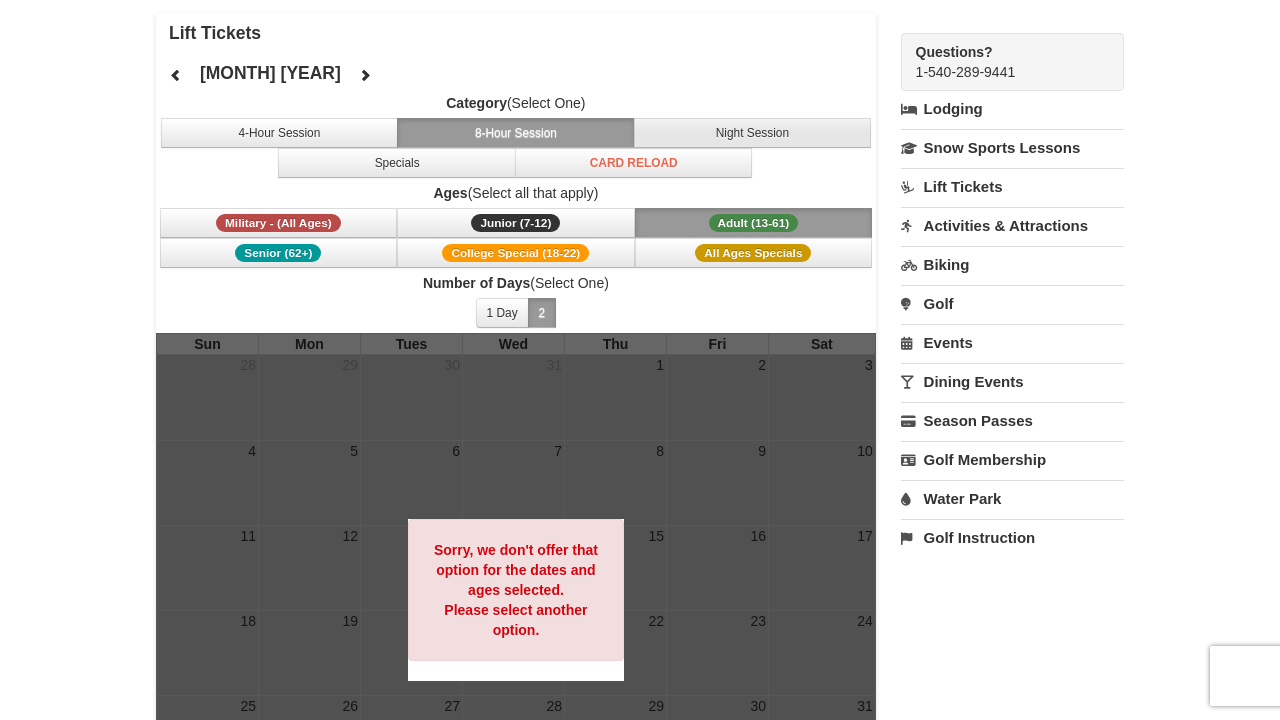 click on "Night Session" at bounding box center [753, 133] 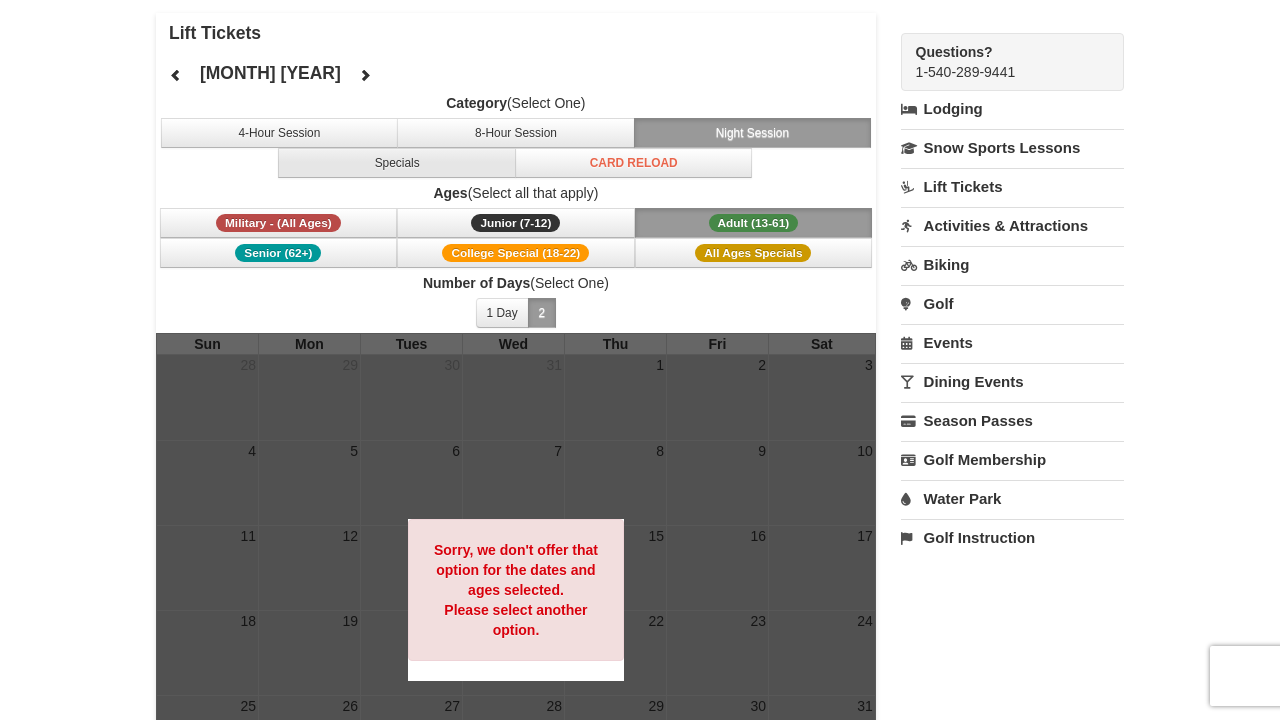 click on "Specials" at bounding box center [397, 163] 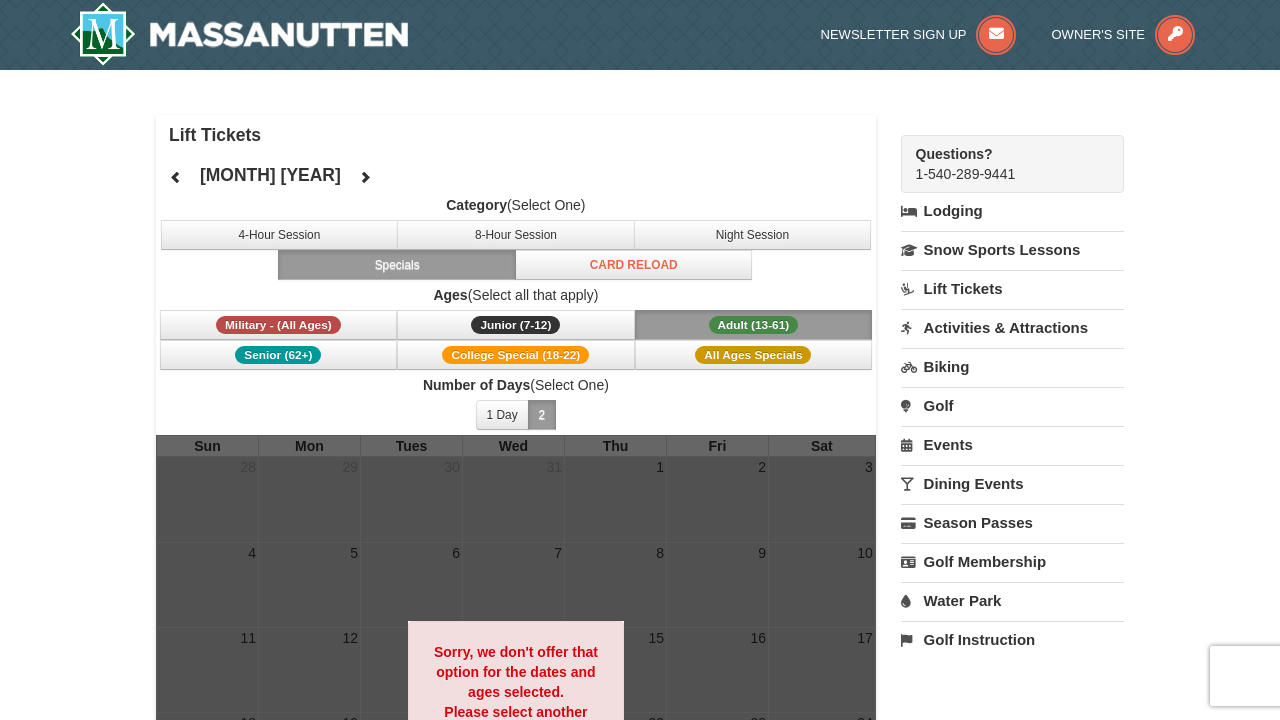 scroll, scrollTop: 0, scrollLeft: 0, axis: both 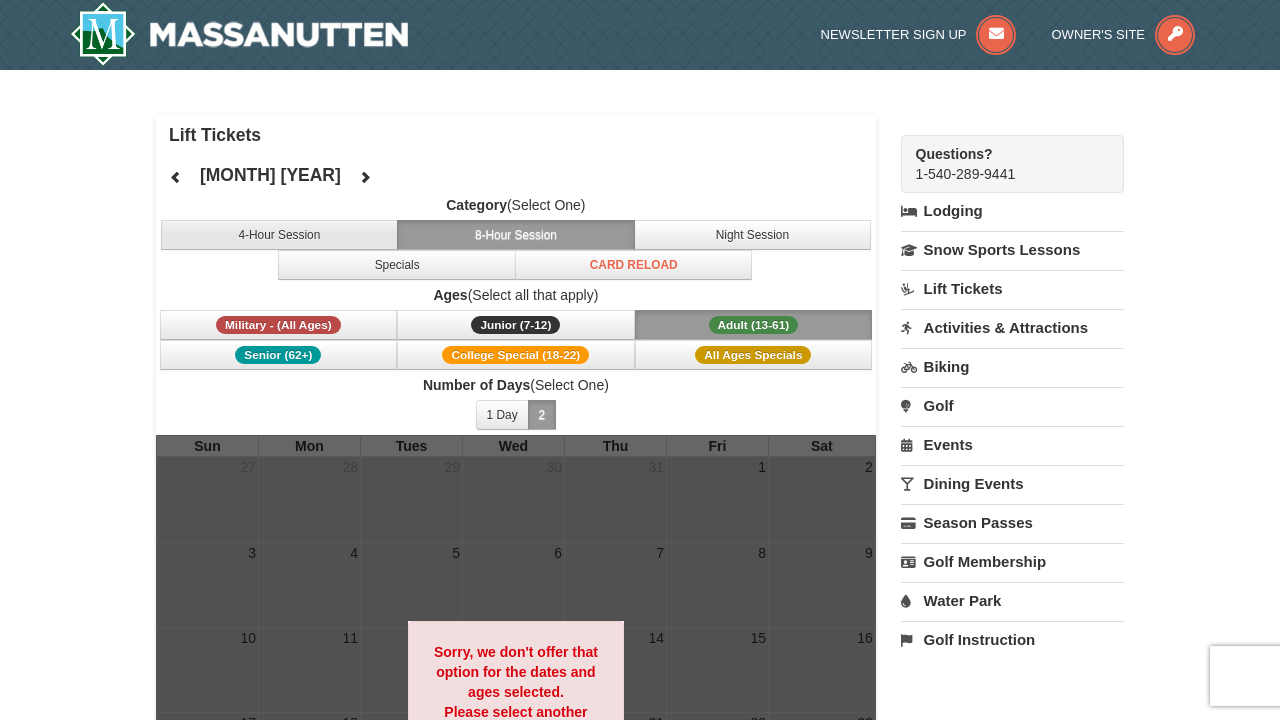 click on "4-Hour Session" at bounding box center (280, 235) 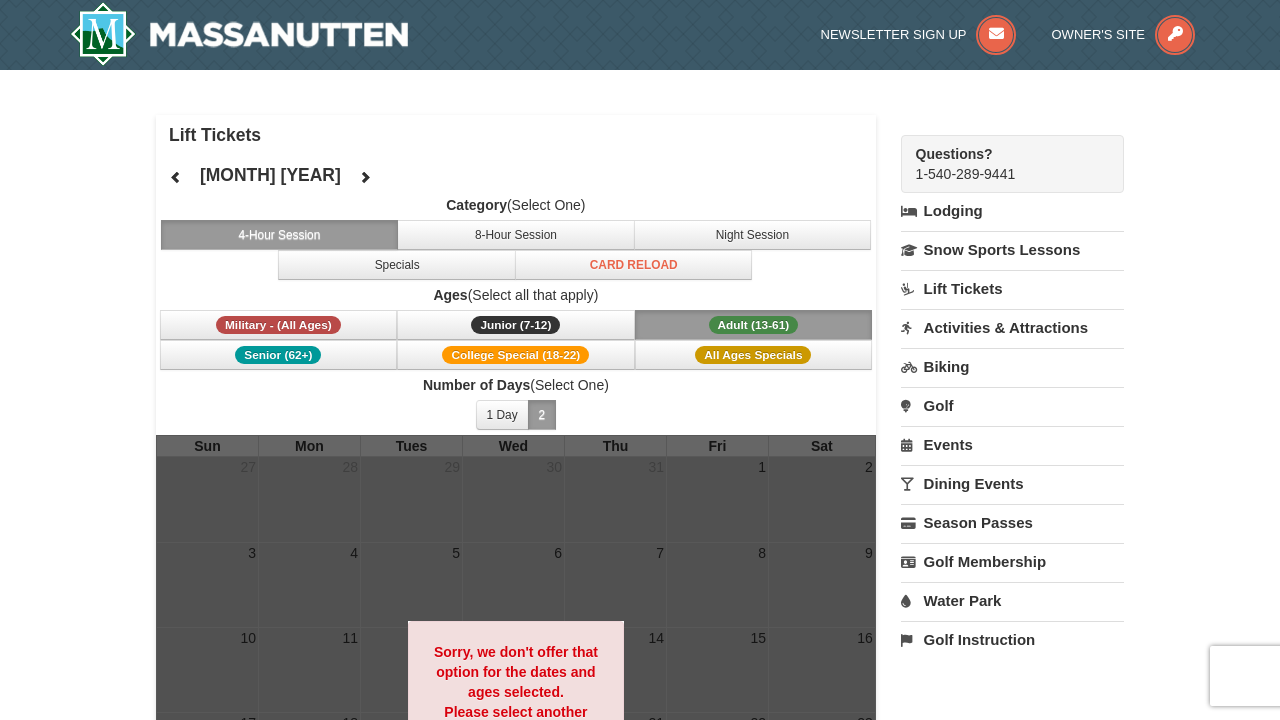 click at bounding box center (365, 177) 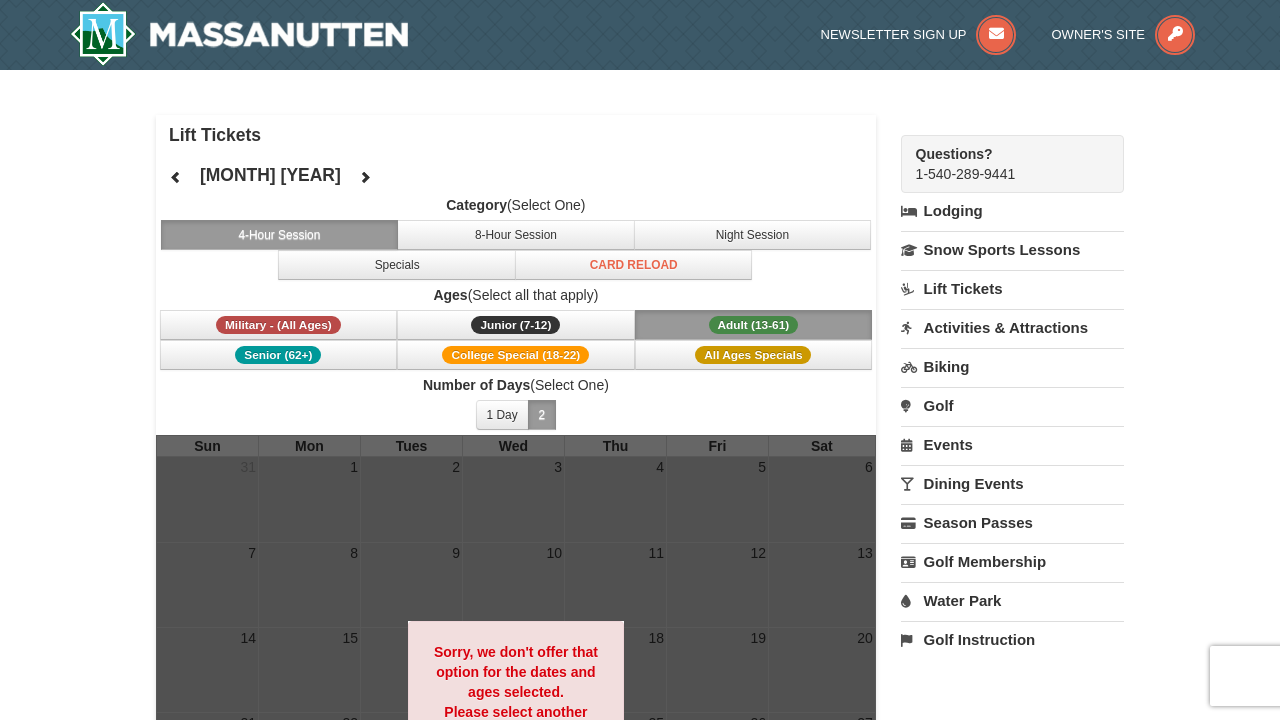 click at bounding box center [365, 177] 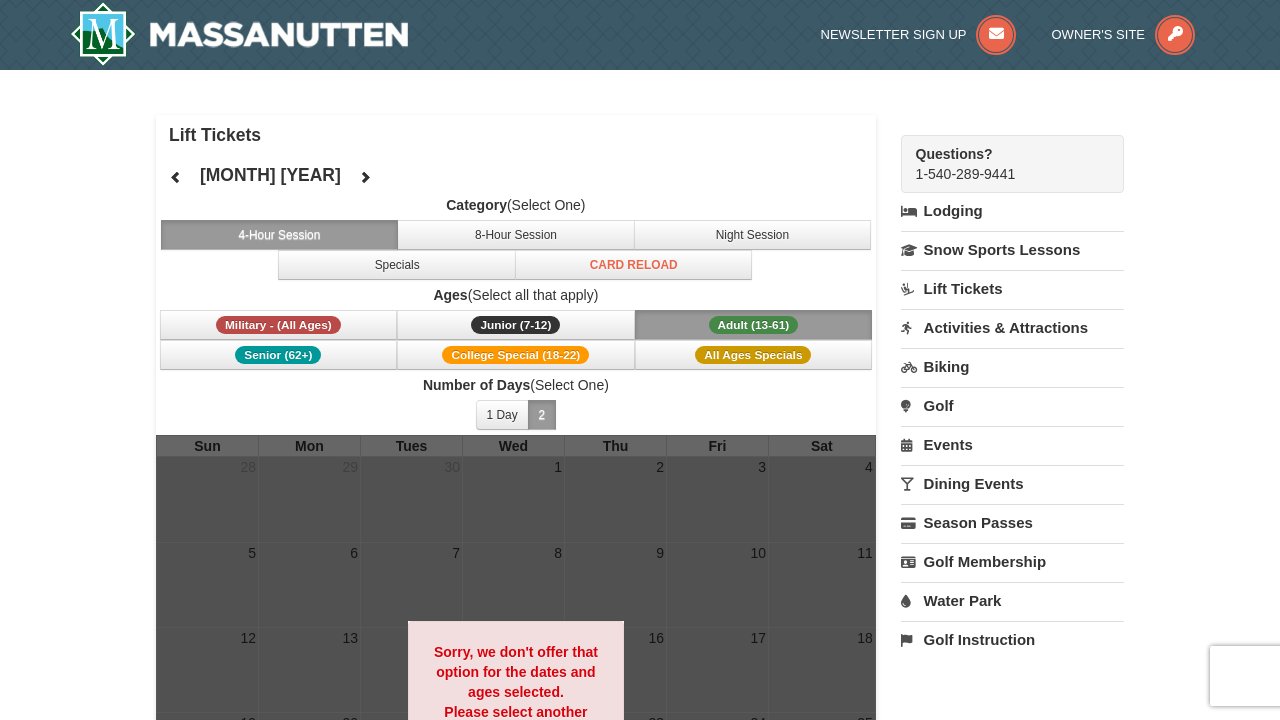 click at bounding box center [365, 177] 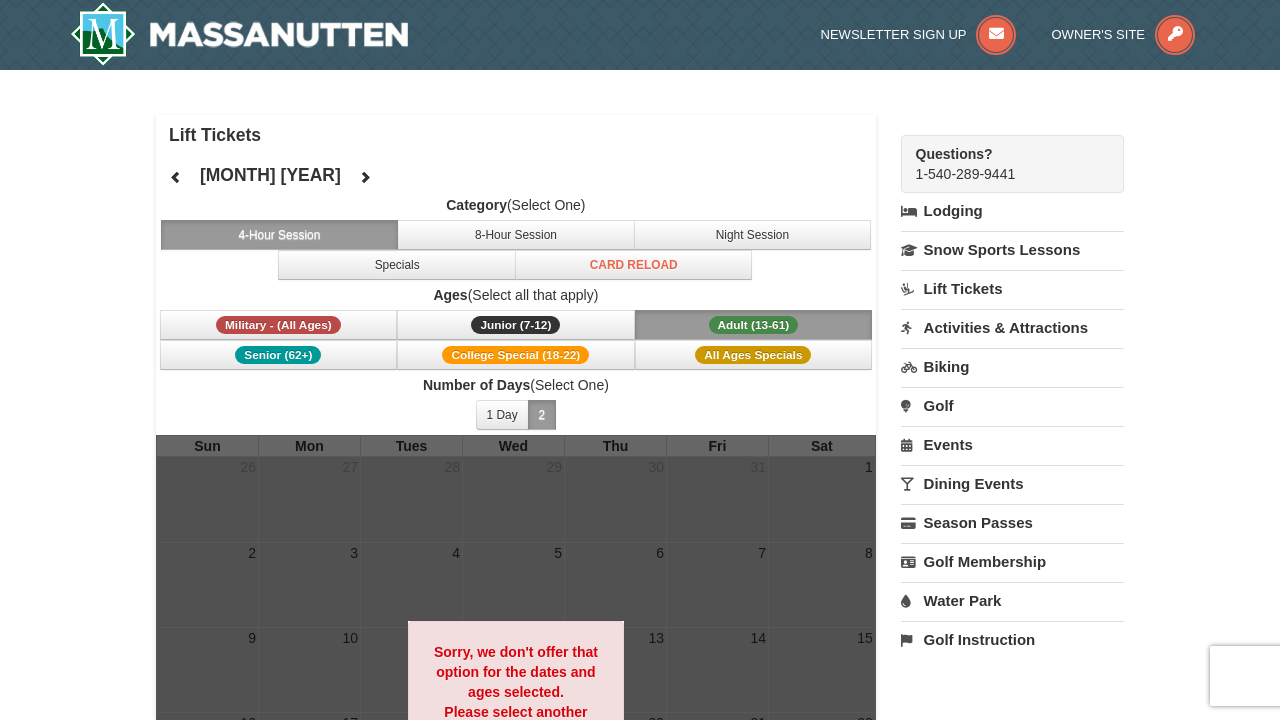 click at bounding box center (365, 177) 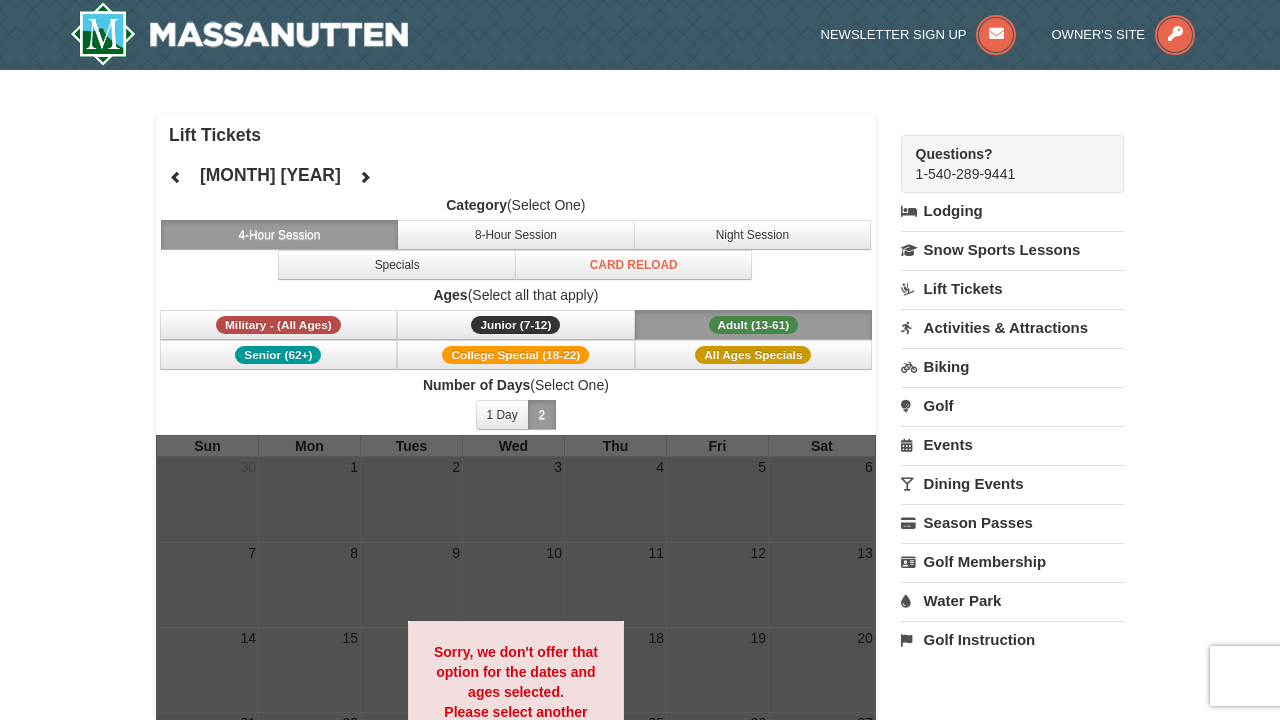 click at bounding box center (365, 177) 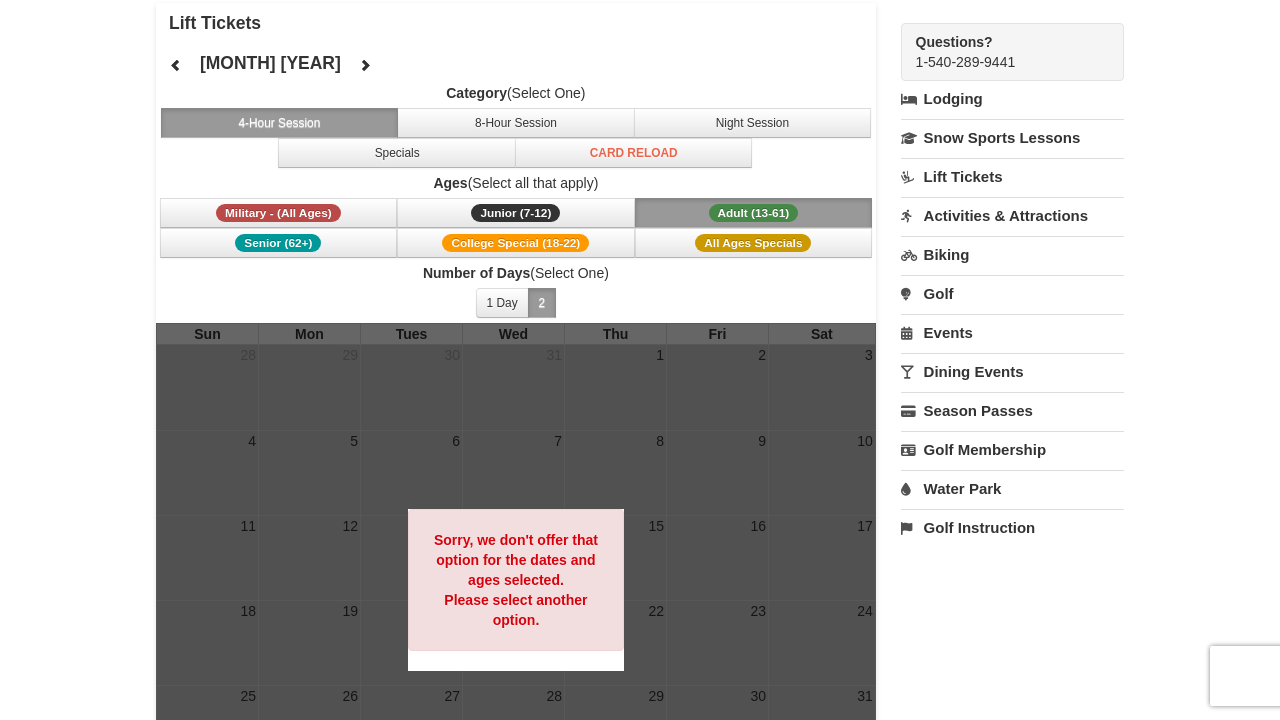 scroll, scrollTop: 113, scrollLeft: 0, axis: vertical 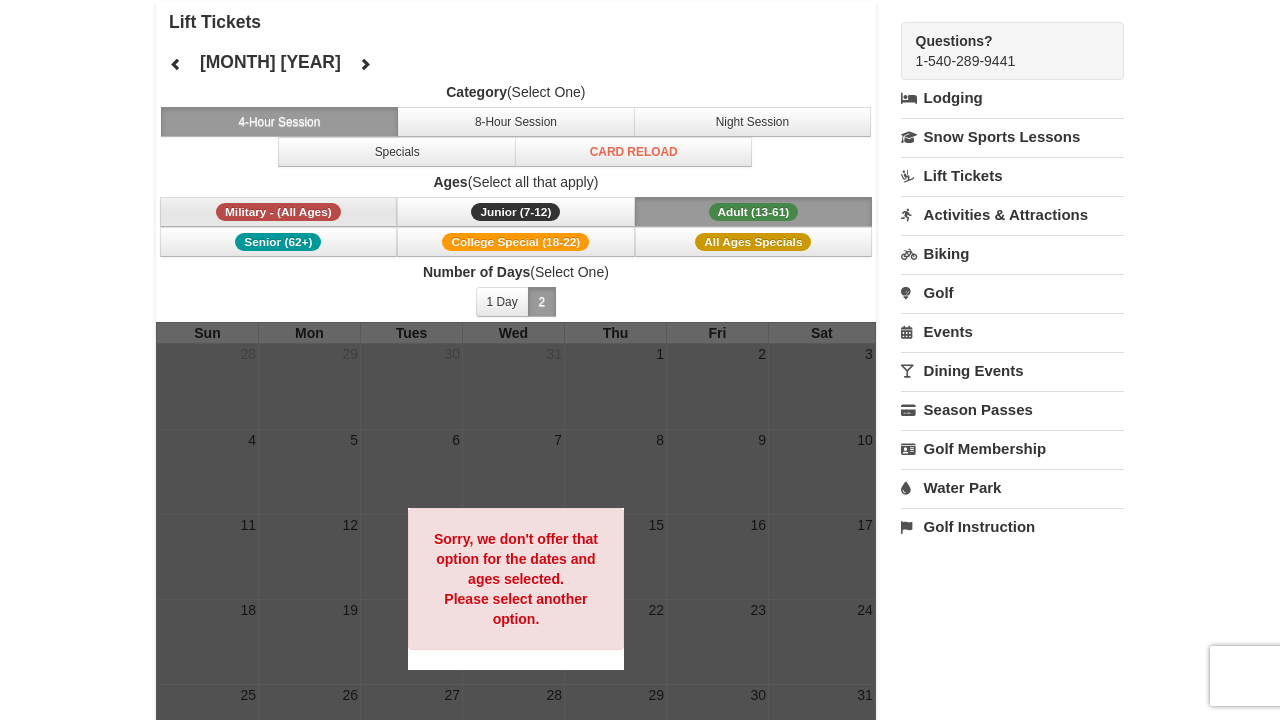 click on "Military - (All Ages)" at bounding box center [279, 212] 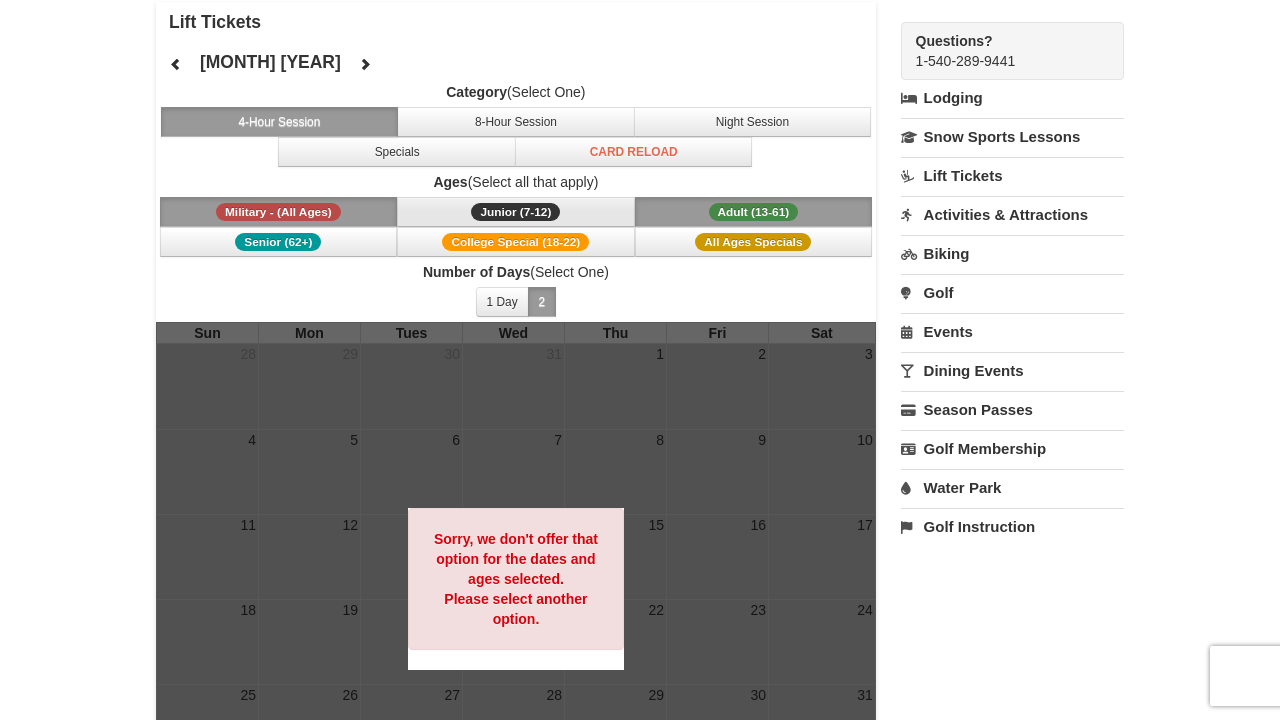click on "Junior (7-12)
(7 - 12)" at bounding box center [516, 212] 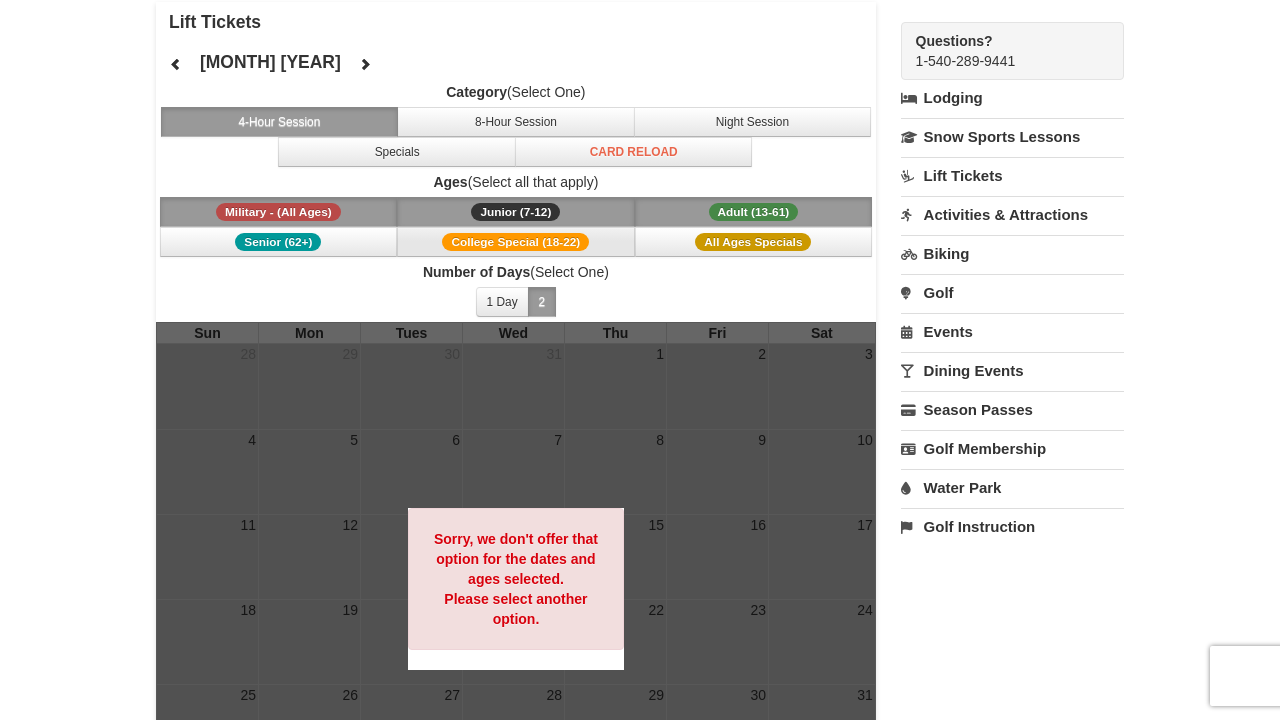 click on "College Special (18-22)" at bounding box center [515, 242] 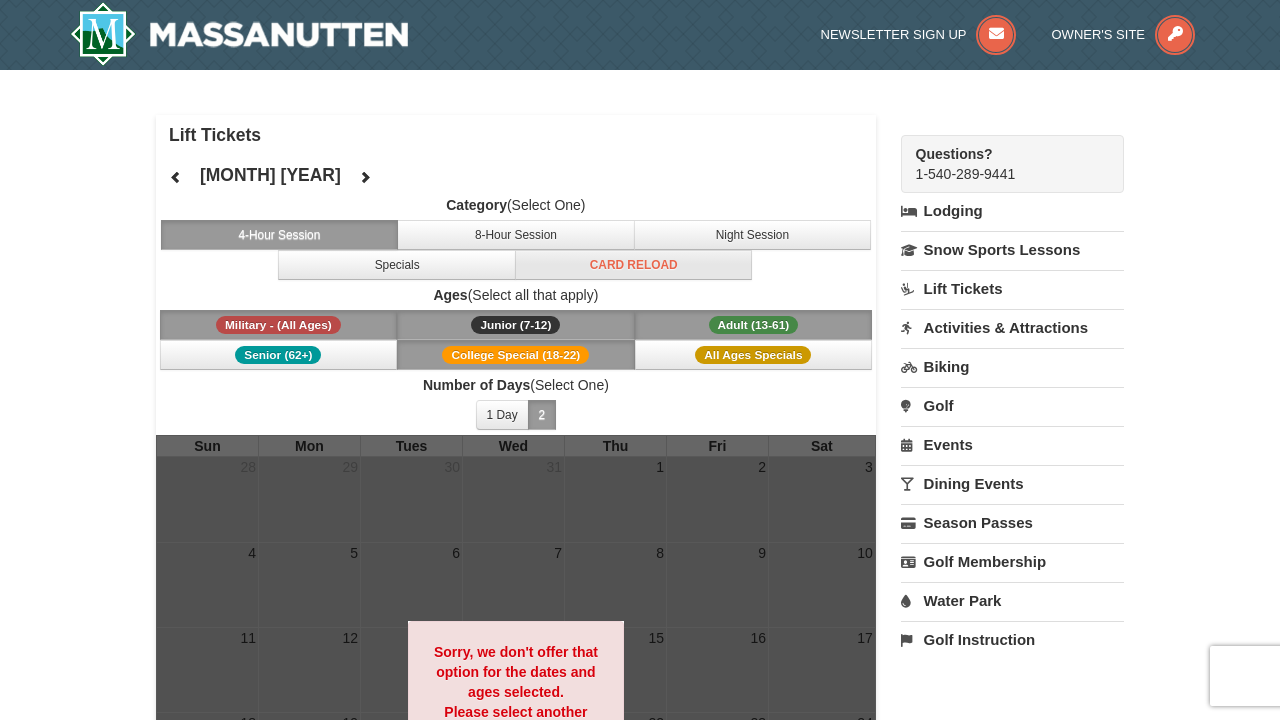 scroll, scrollTop: 0, scrollLeft: 0, axis: both 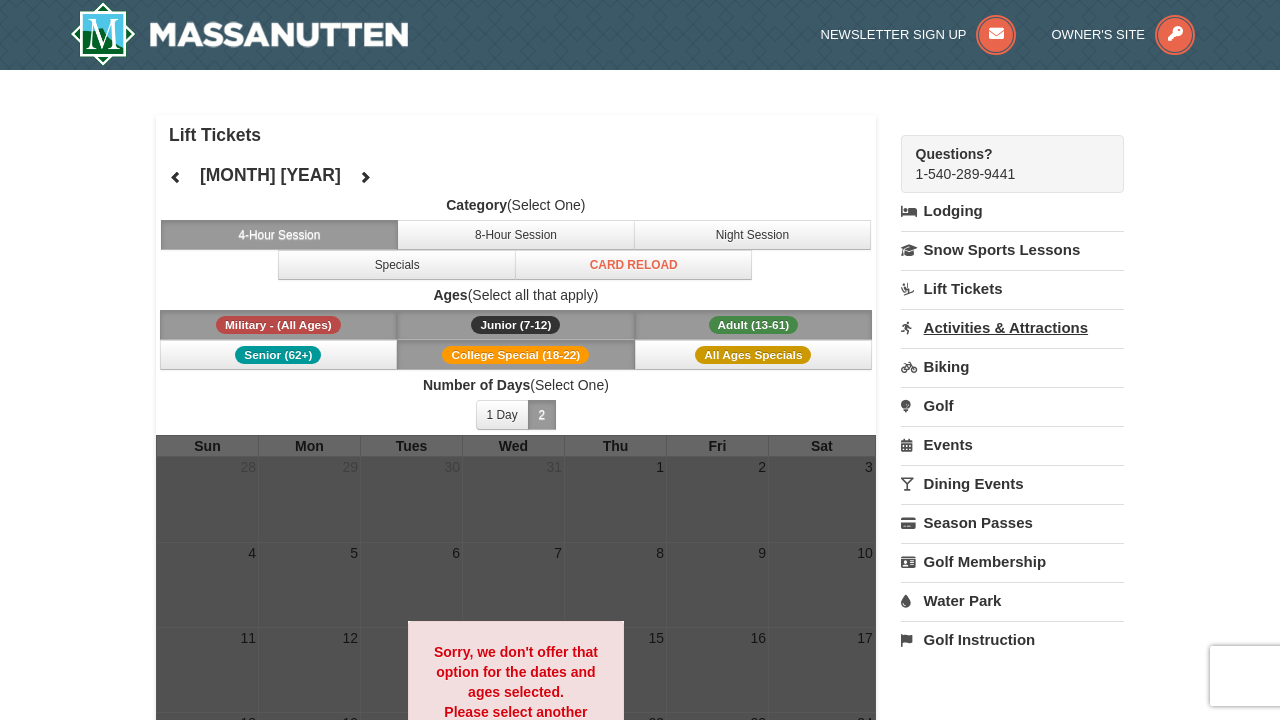click on "Activities & Attractions" at bounding box center (1012, 327) 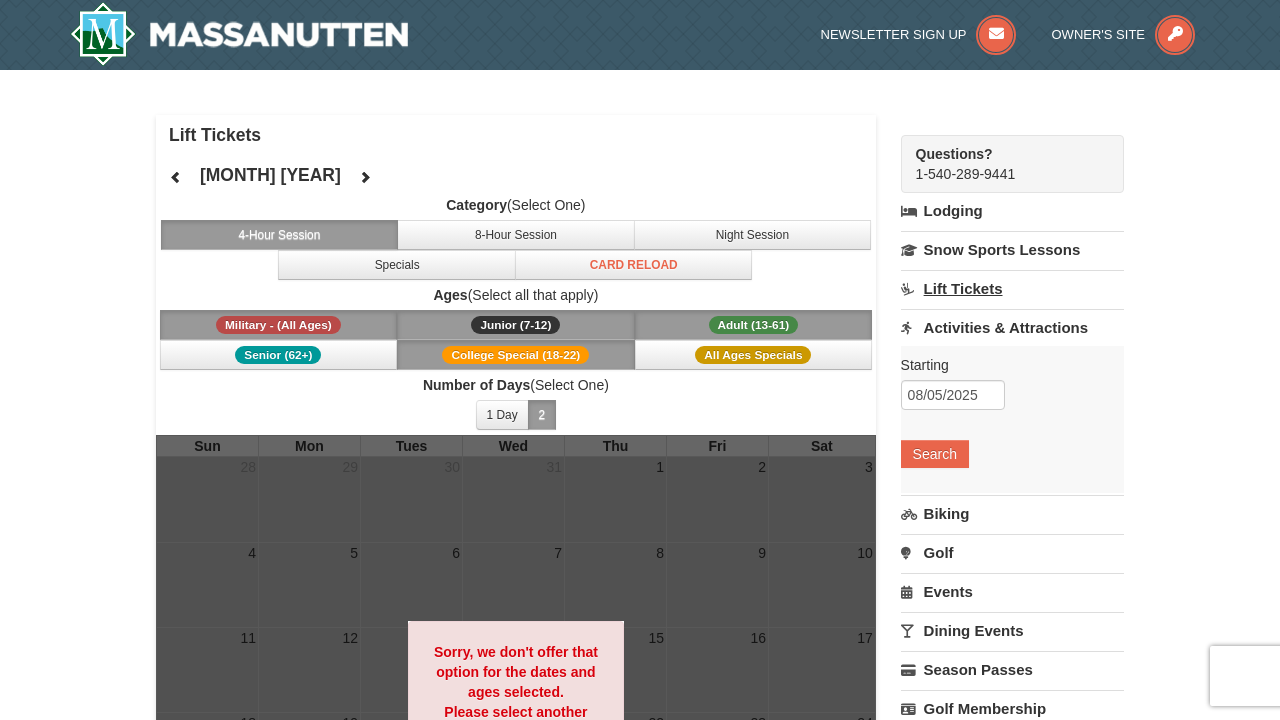 click on "Lift Tickets" at bounding box center (1012, 288) 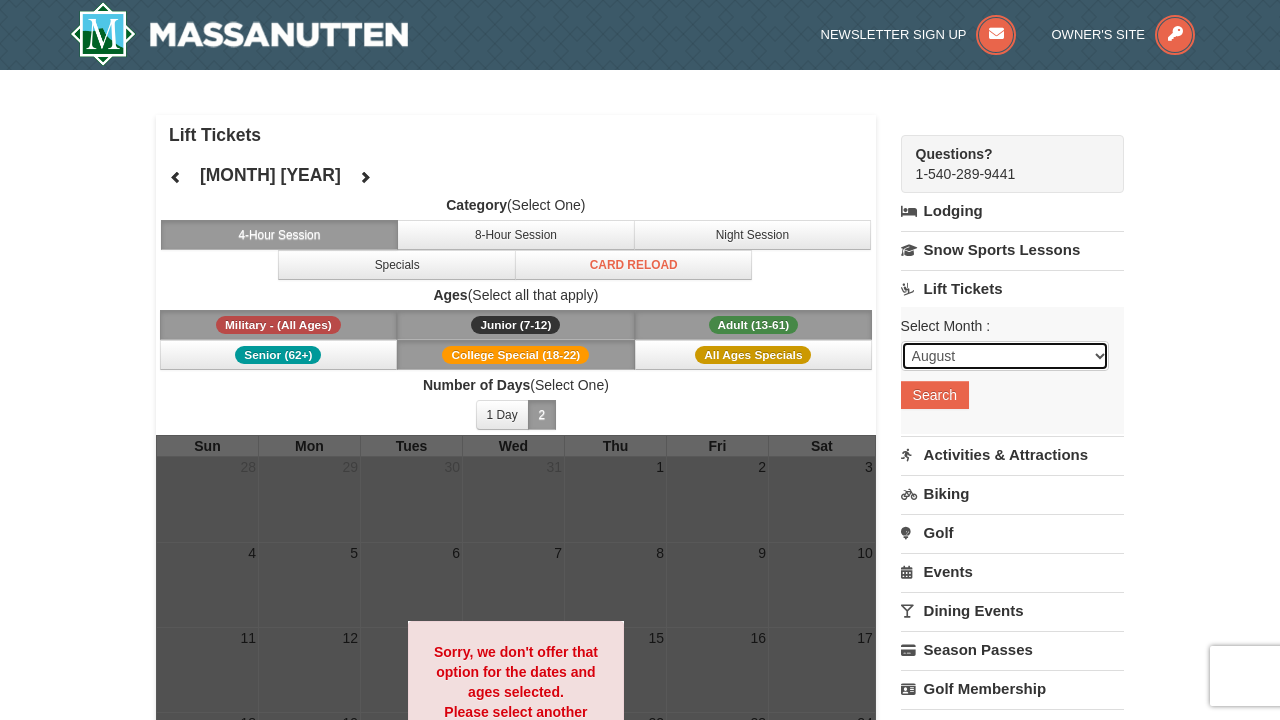 select on "1" 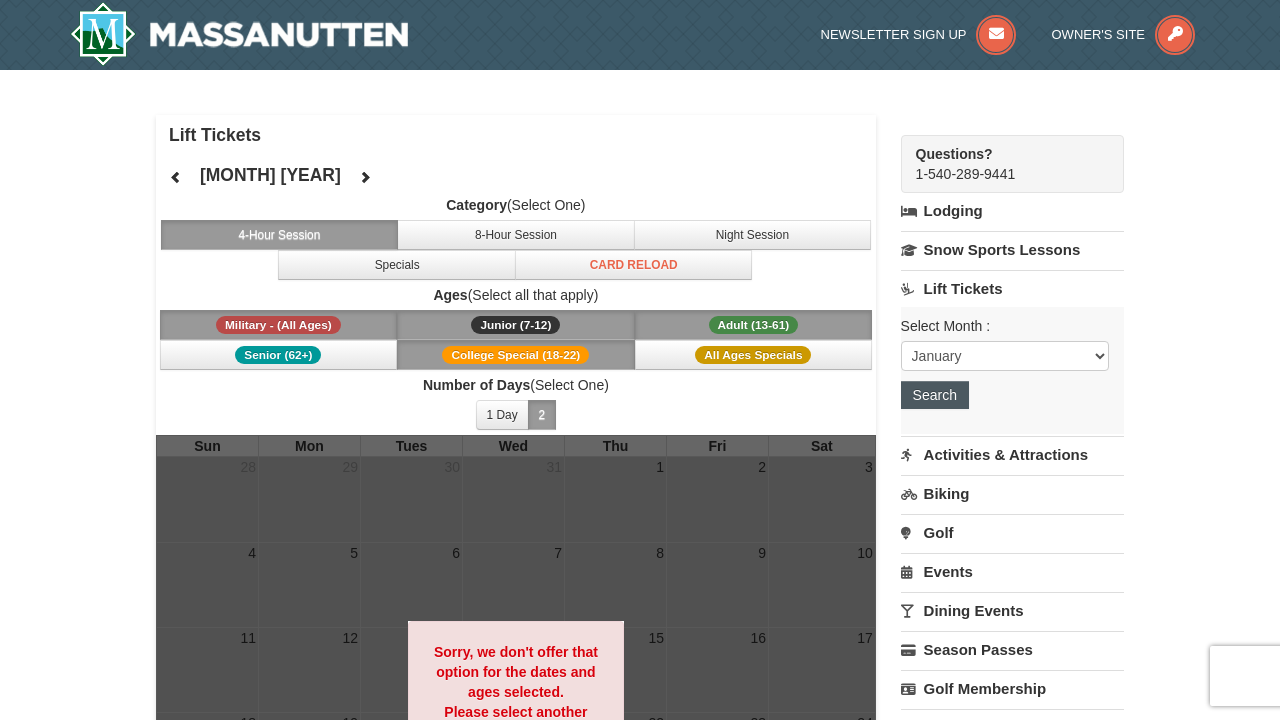 click on "Search" at bounding box center [935, 395] 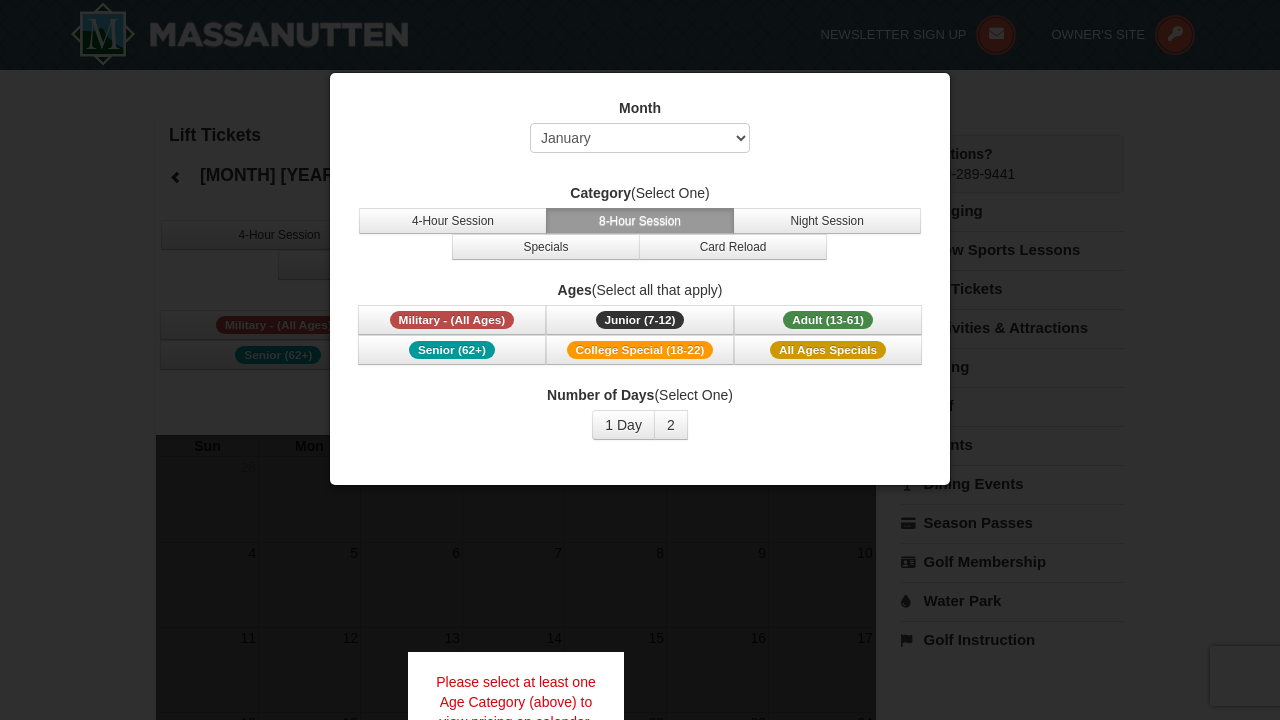 select on "1" 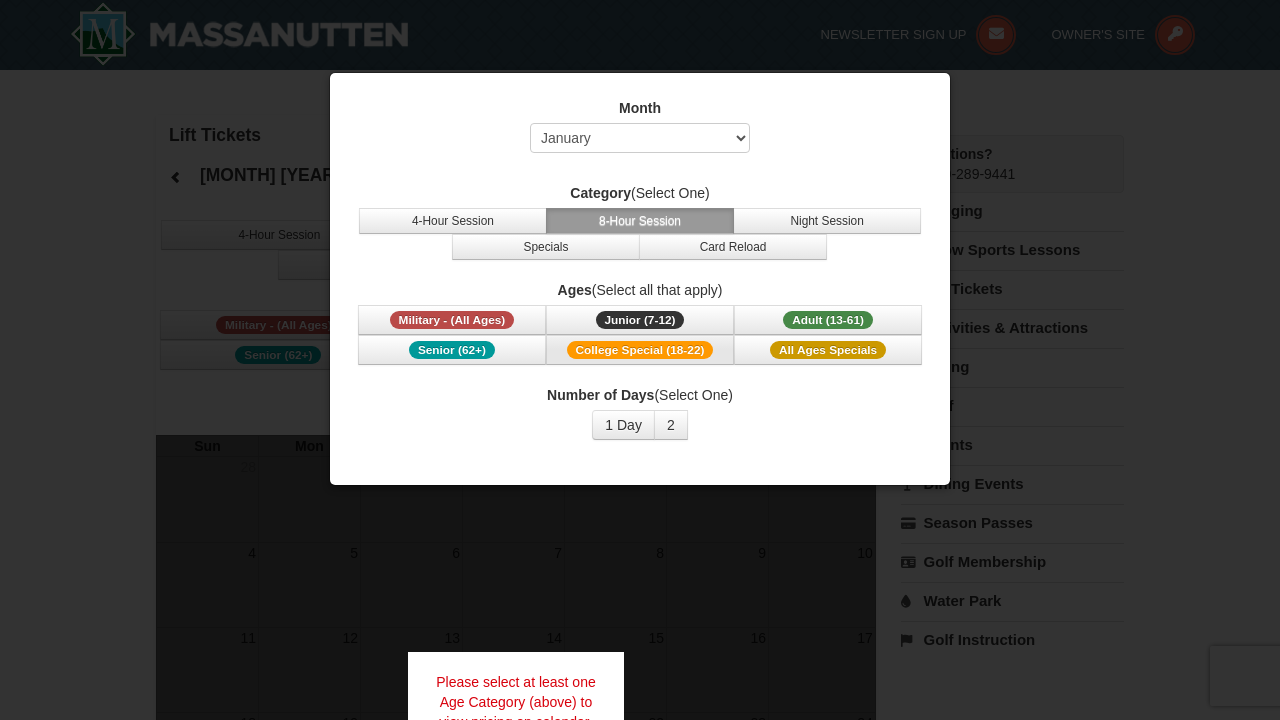 click on "College Special (18-22)" at bounding box center [640, 350] 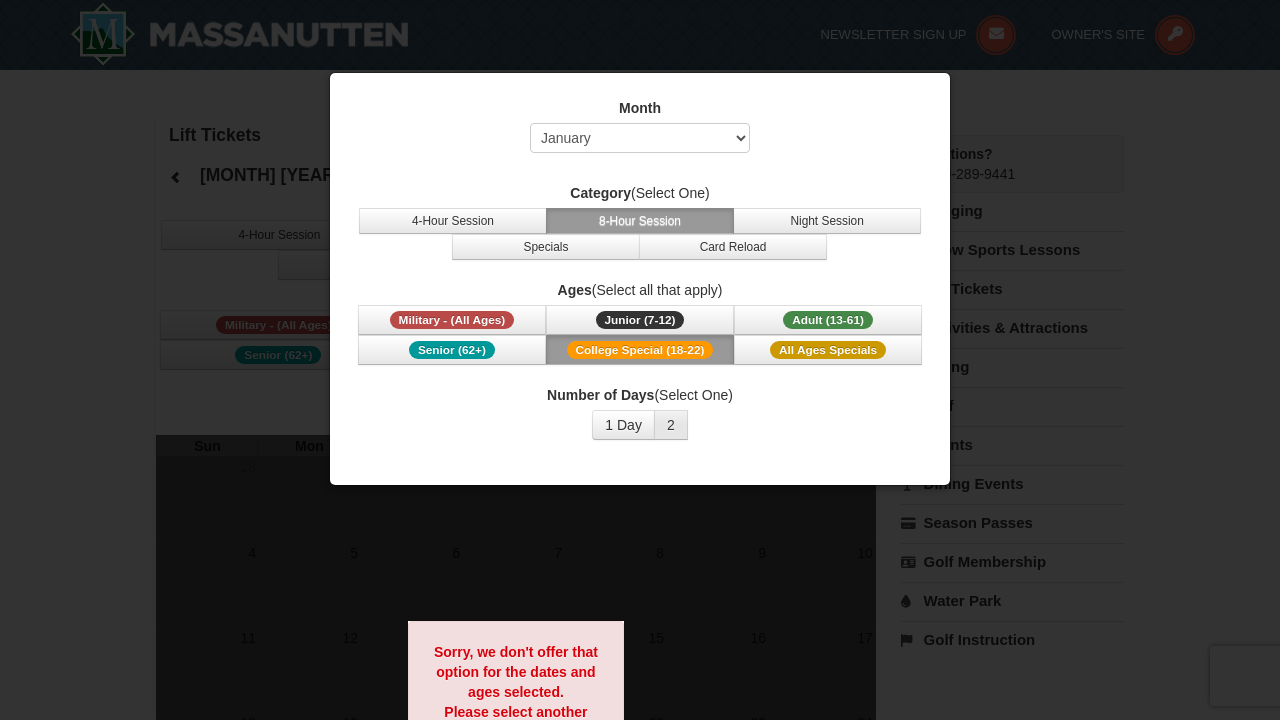 click on "2" at bounding box center (671, 425) 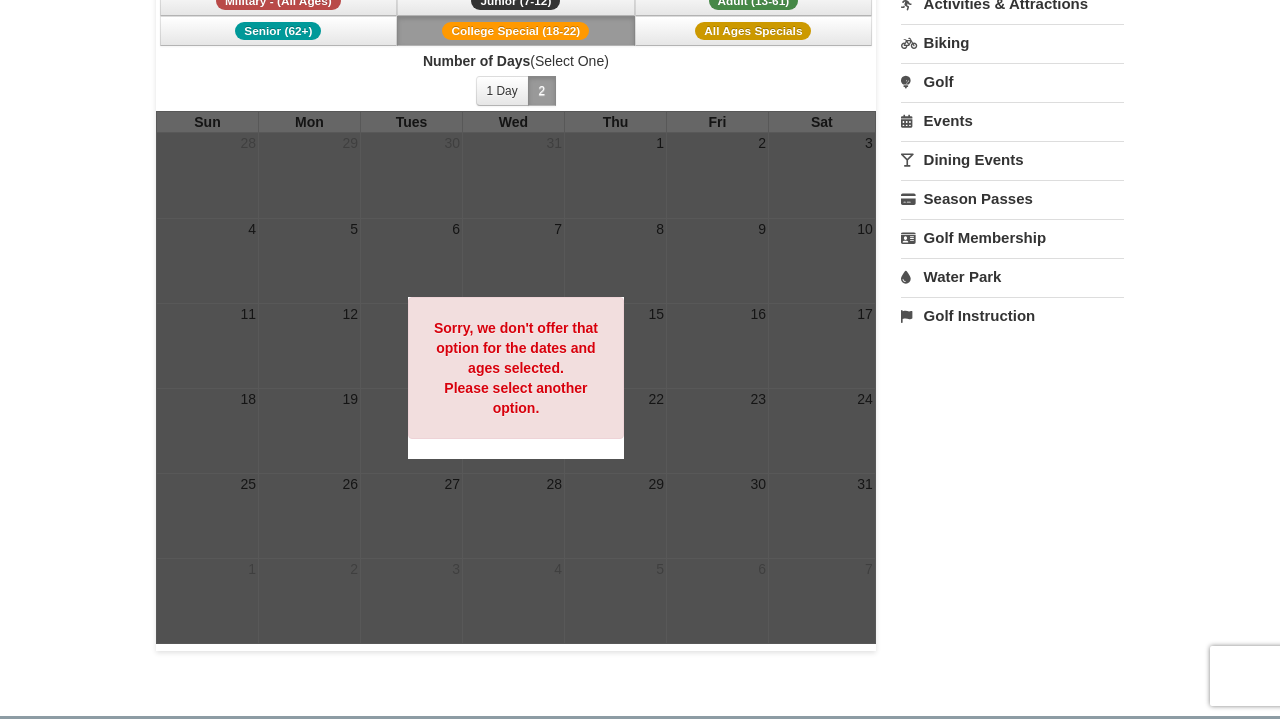 scroll, scrollTop: 326, scrollLeft: 0, axis: vertical 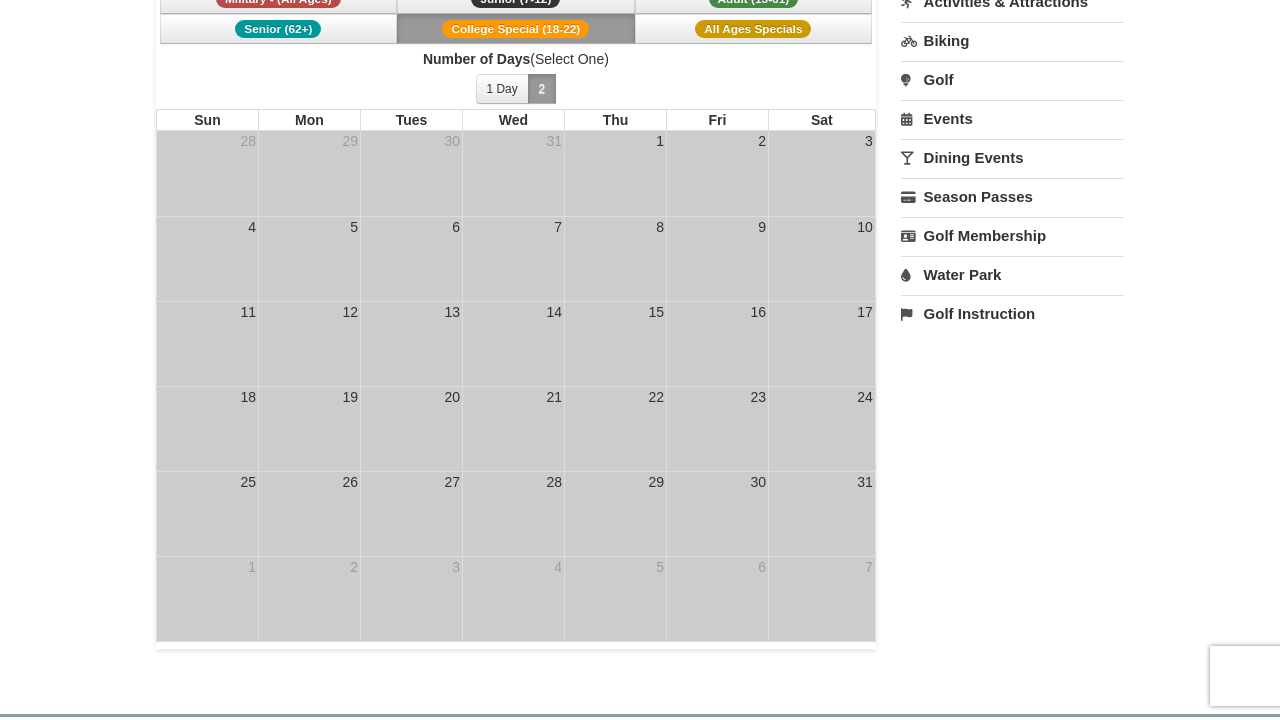 click on "21" at bounding box center (513, 428) 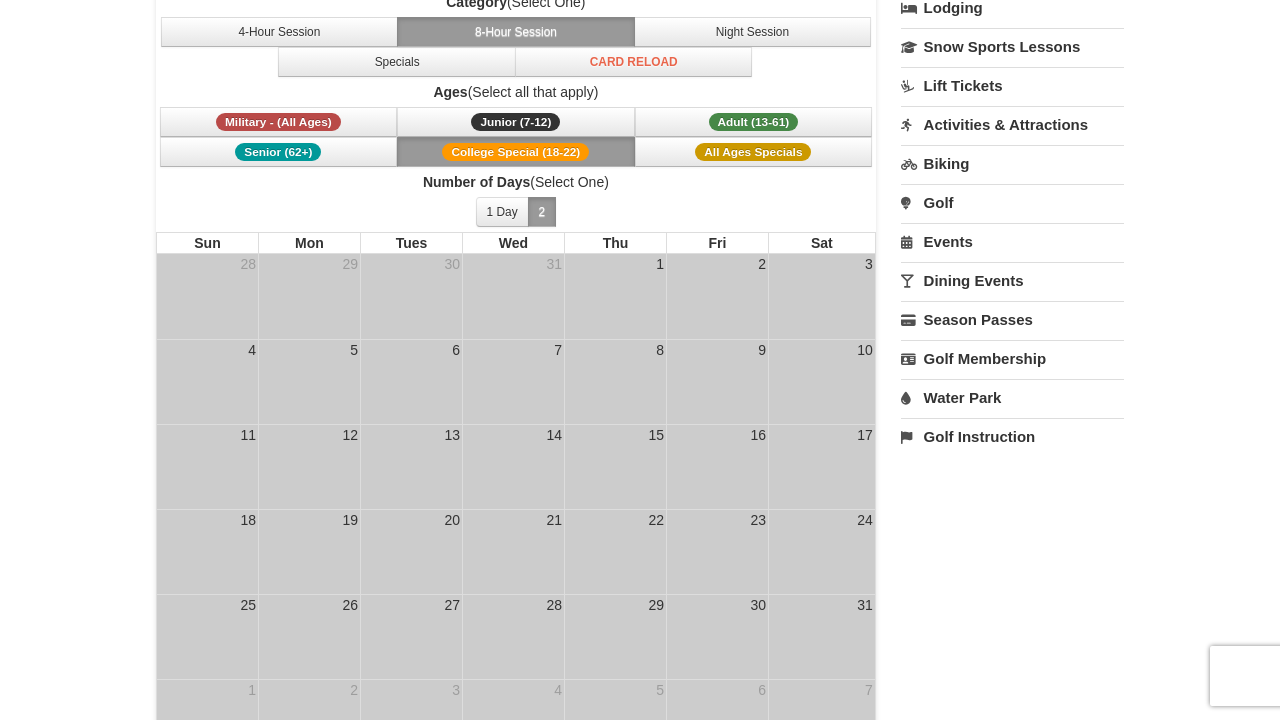scroll, scrollTop: 236, scrollLeft: 0, axis: vertical 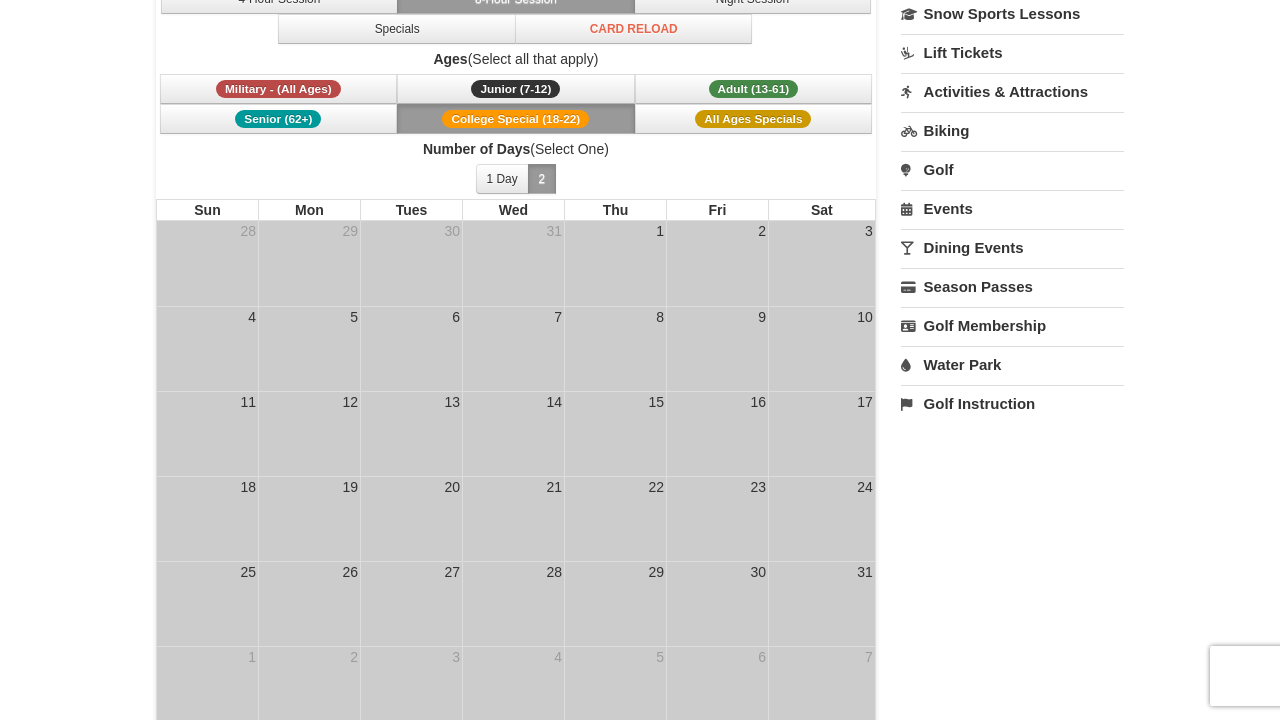 click on "8" at bounding box center (615, 348) 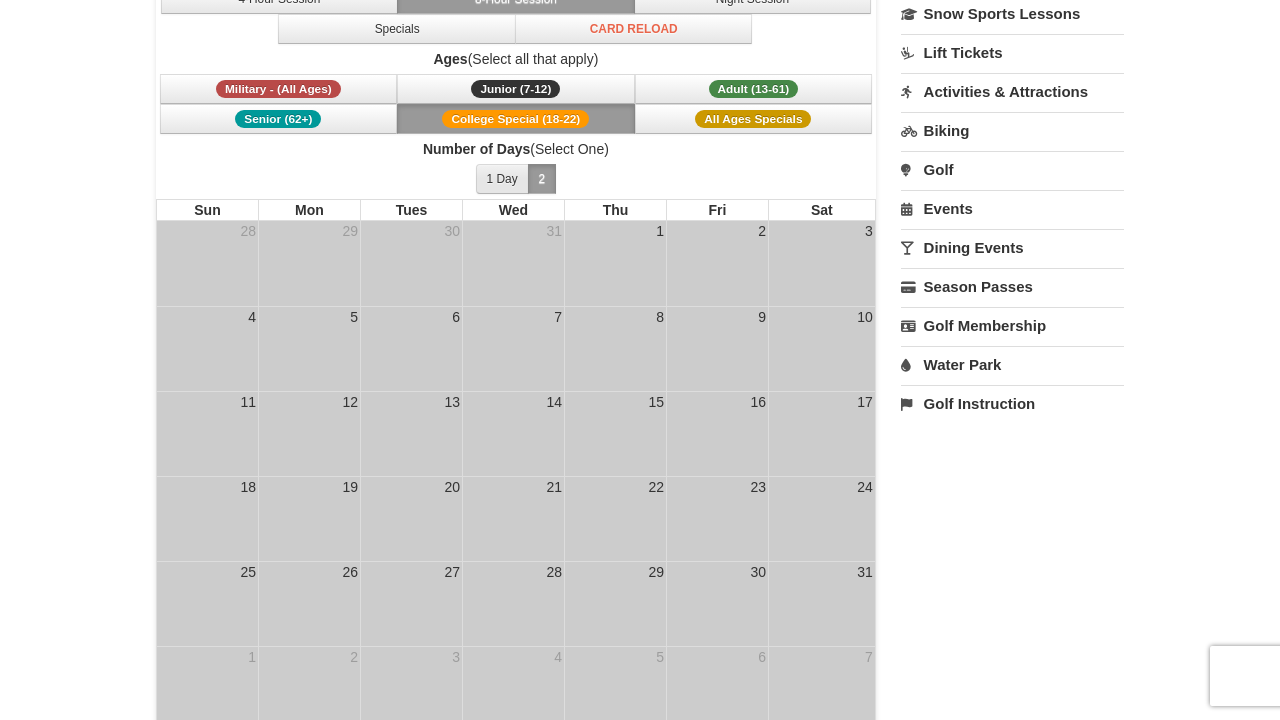 click on "1 Day" at bounding box center (502, 179) 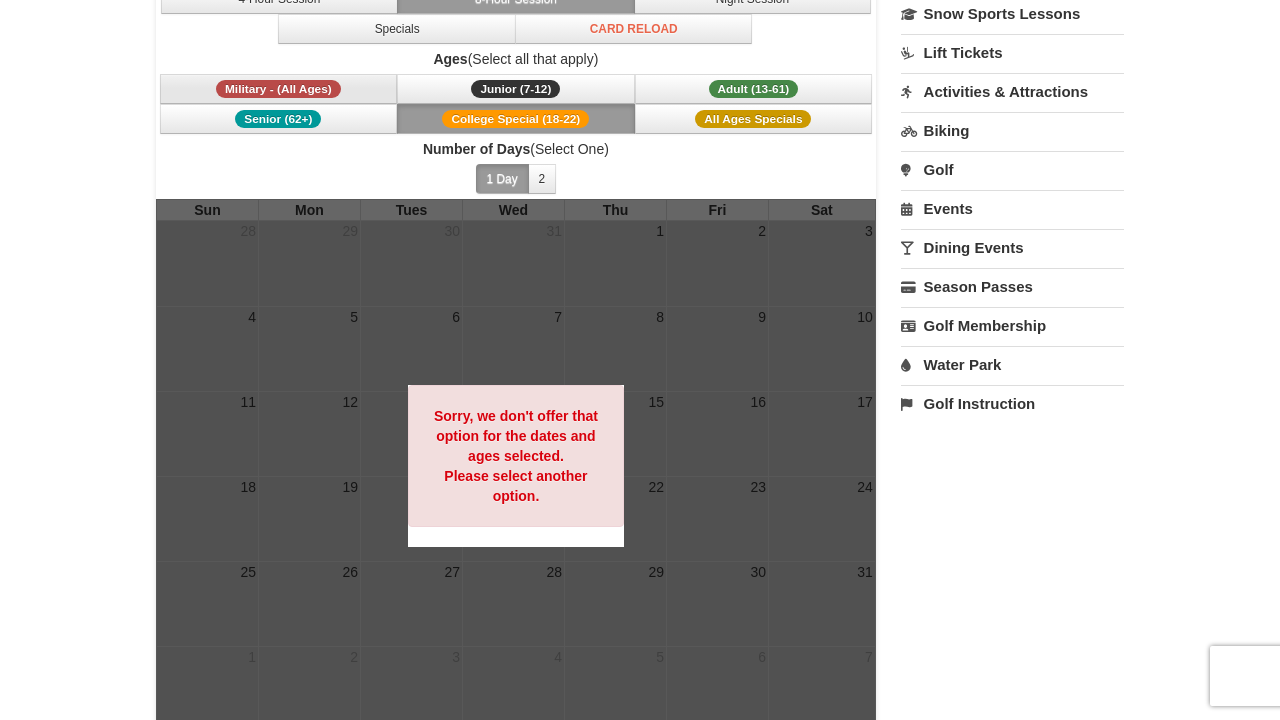 click on "Military - (All Ages)" at bounding box center (279, 89) 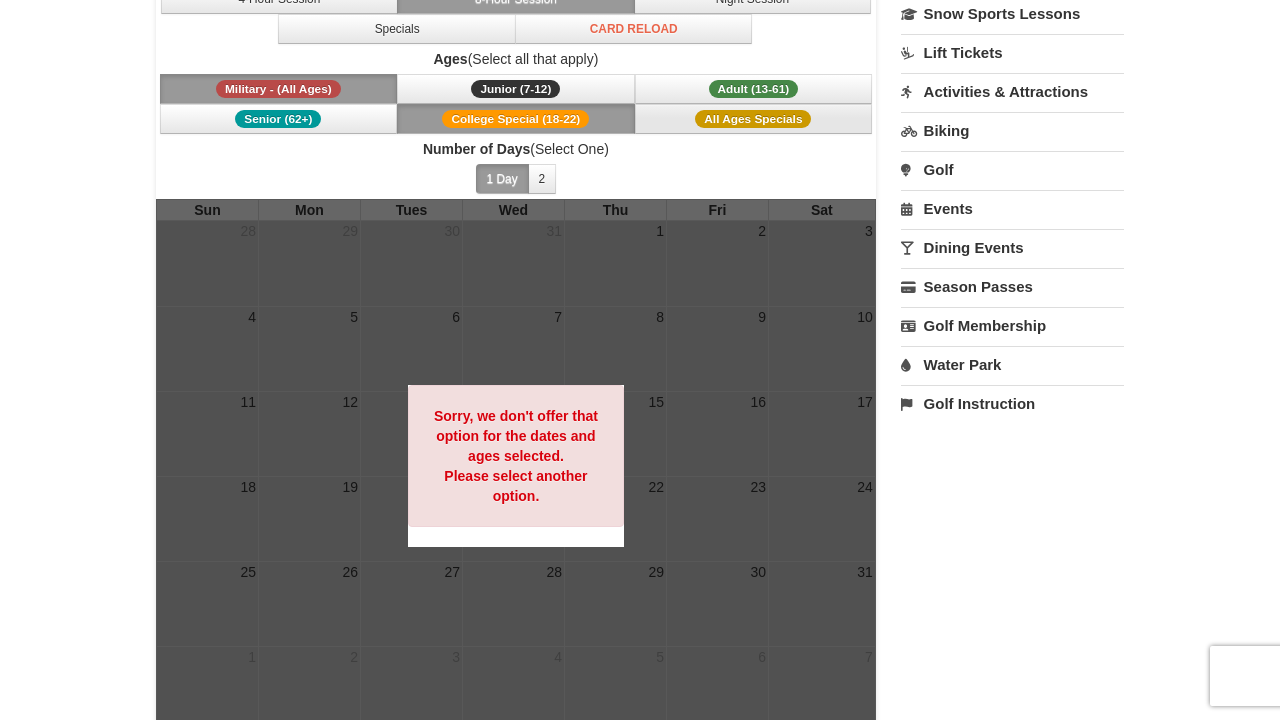 click on "All Ages Specials" at bounding box center (754, 119) 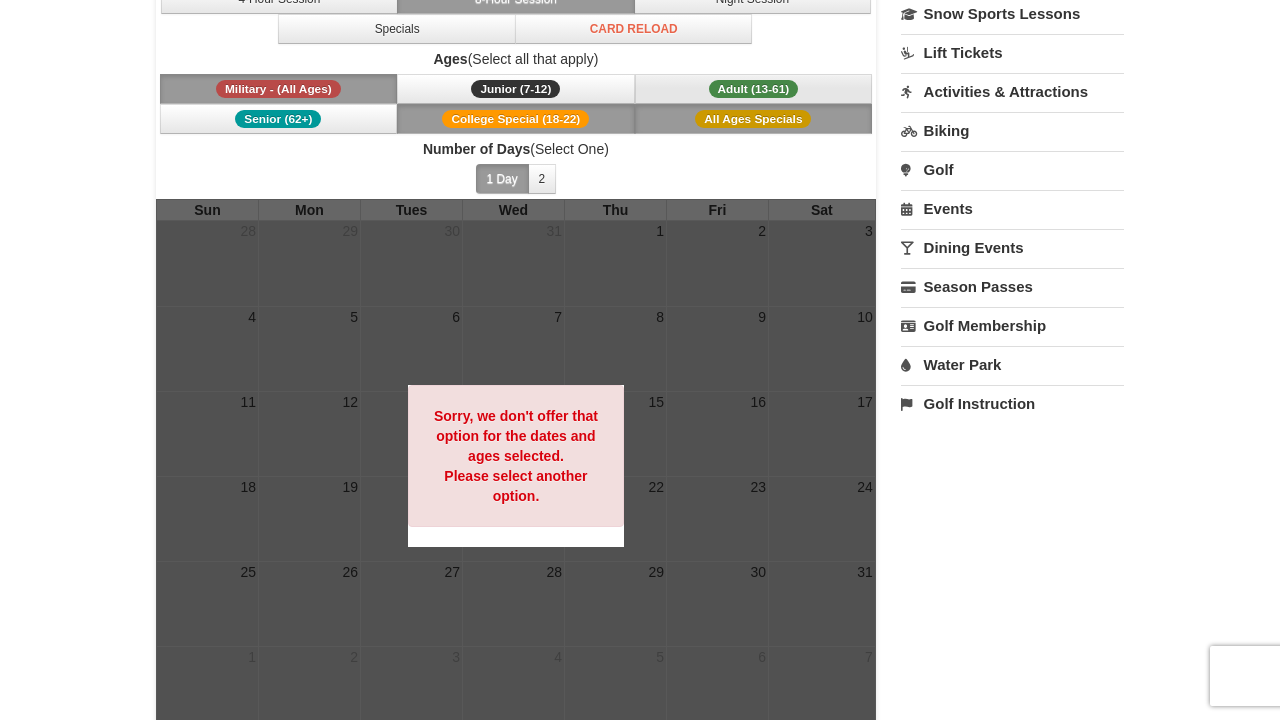 click on "Adult (13-61)" at bounding box center [754, 89] 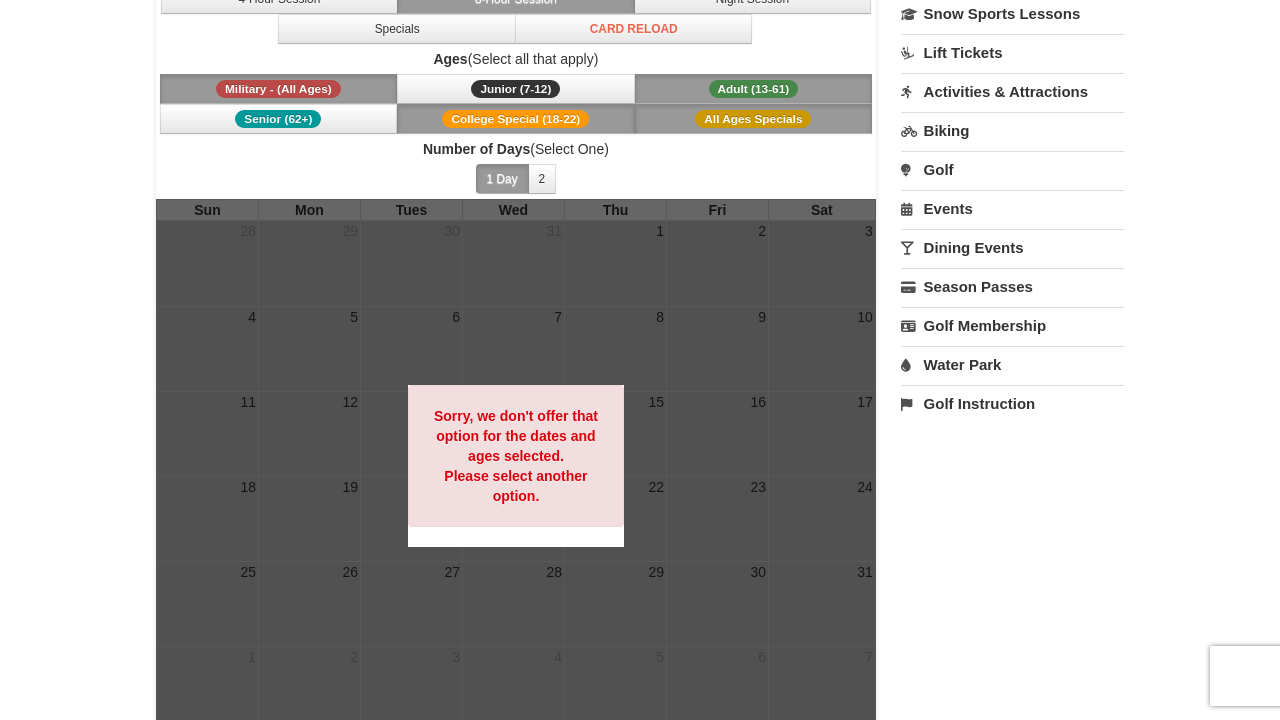 click on "All Ages Specials" at bounding box center (754, 119) 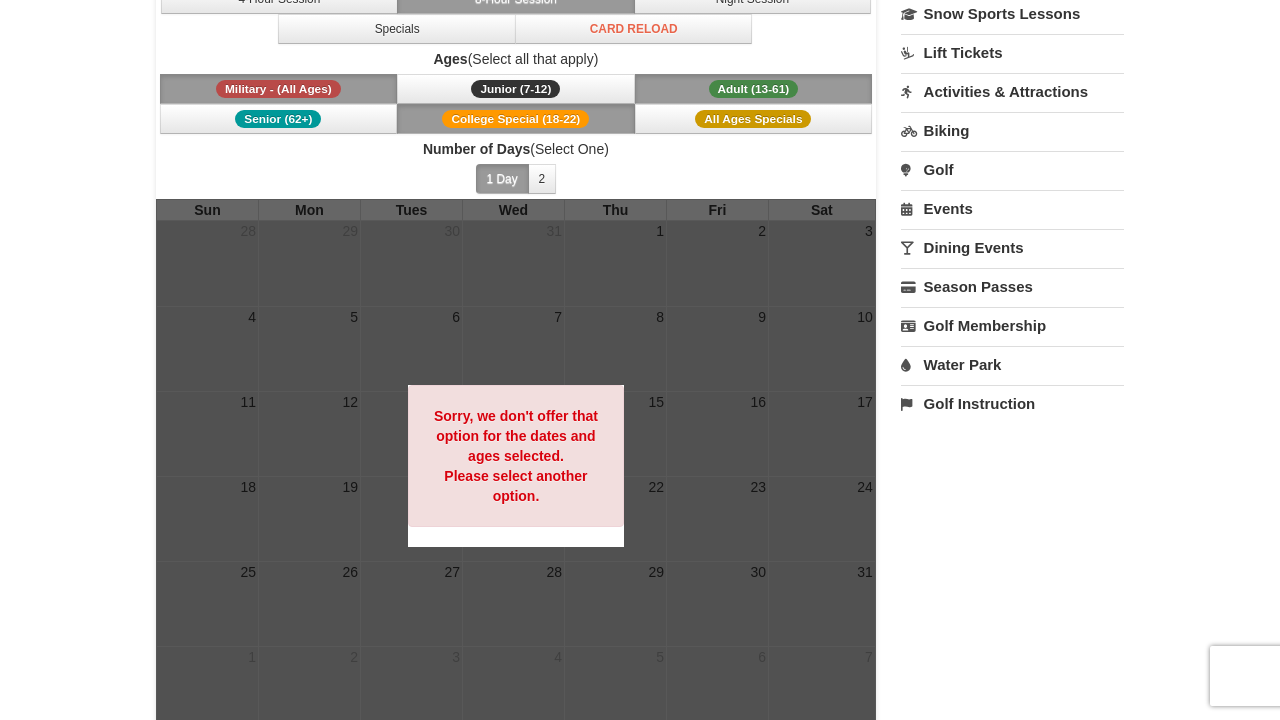 click on "College Special (18-22)" at bounding box center [515, 119] 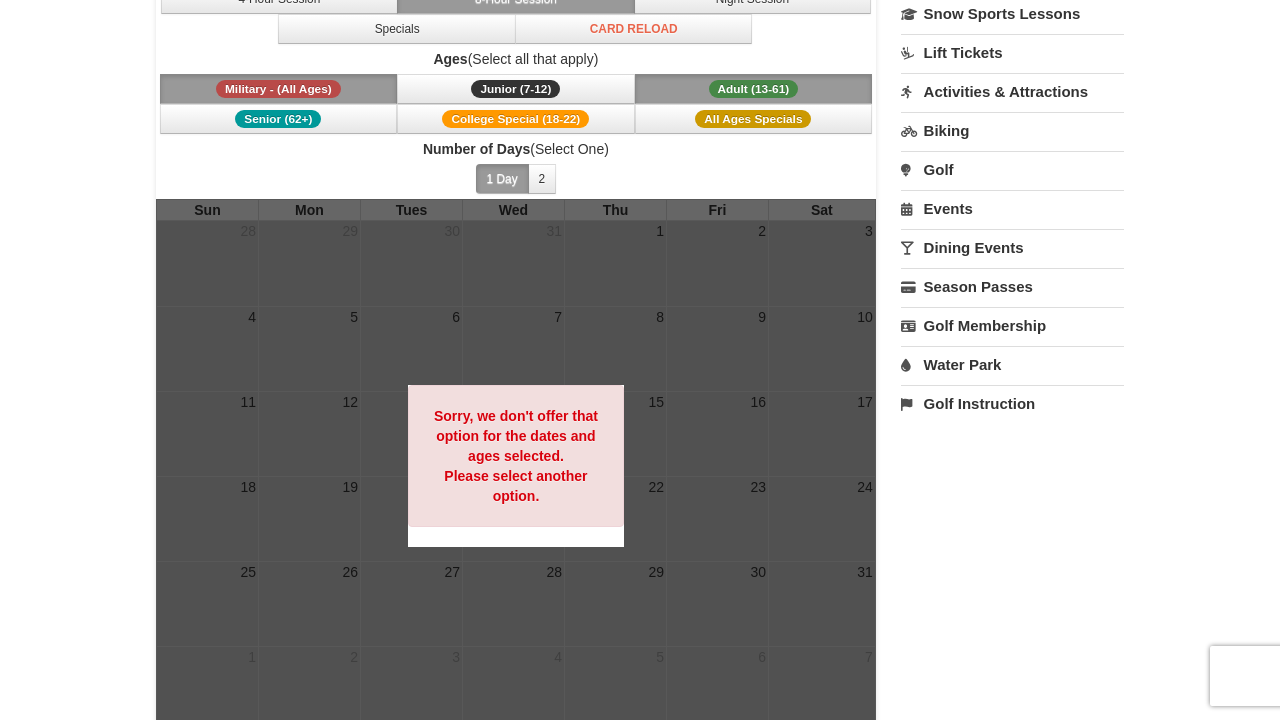 click on "Military - (All Ages)" at bounding box center [279, 89] 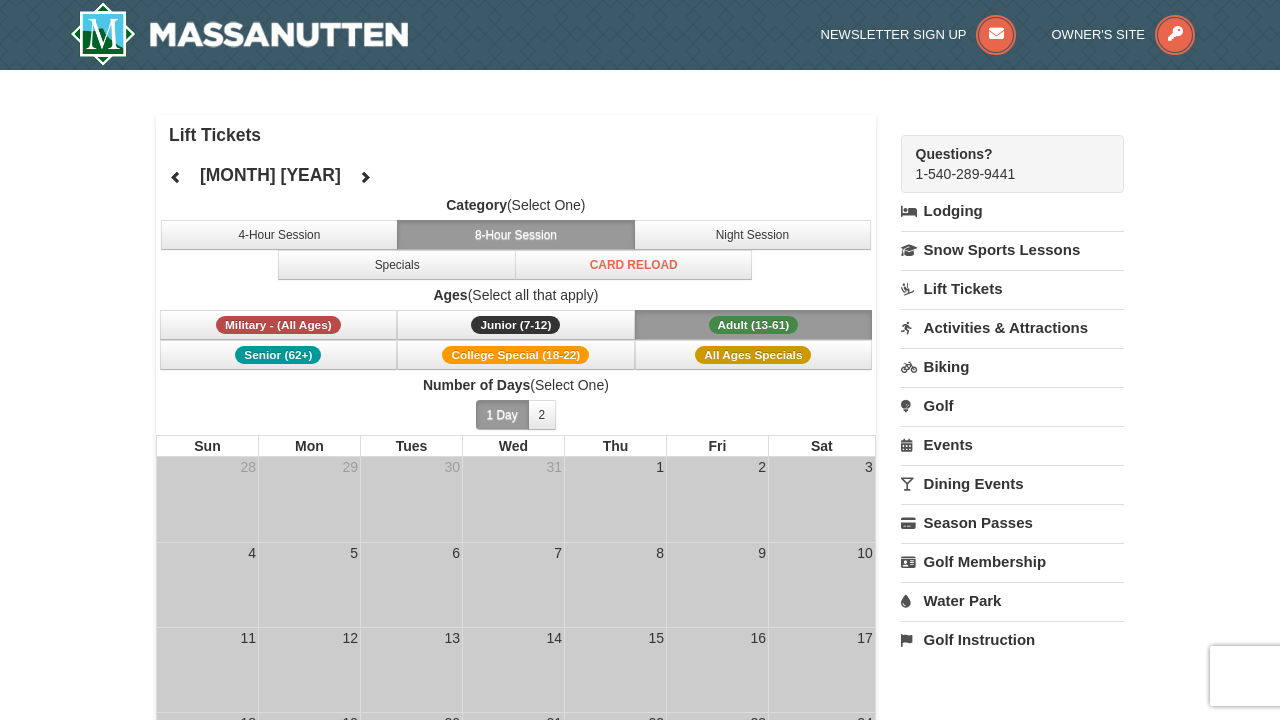 scroll, scrollTop: 0, scrollLeft: 0, axis: both 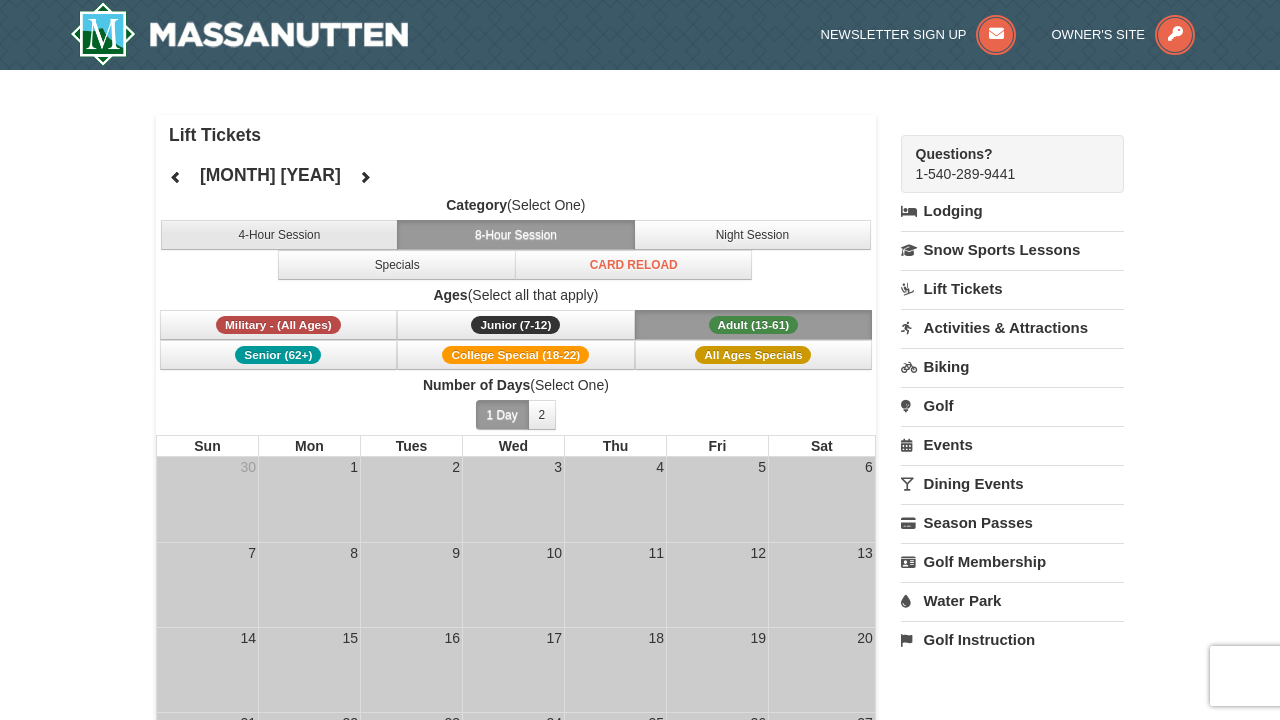 click on "4-Hour Session" at bounding box center [280, 235] 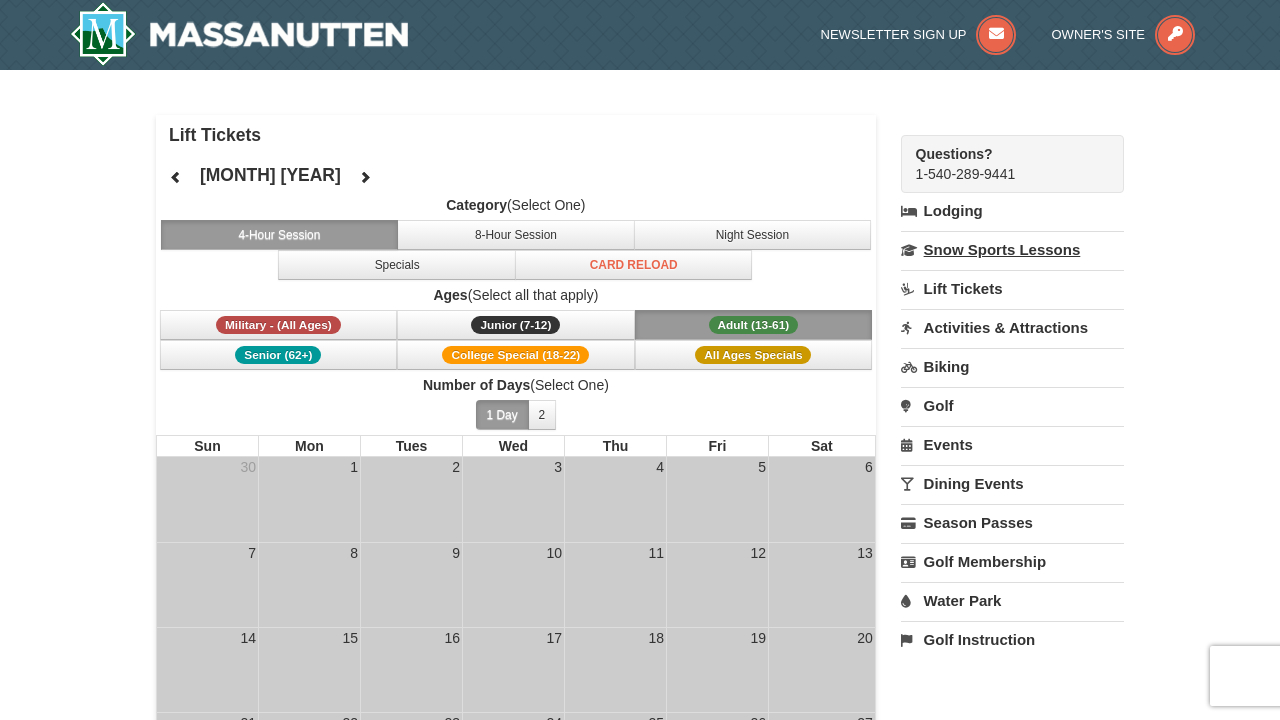 click on "Snow Sports Lessons" at bounding box center [1012, 249] 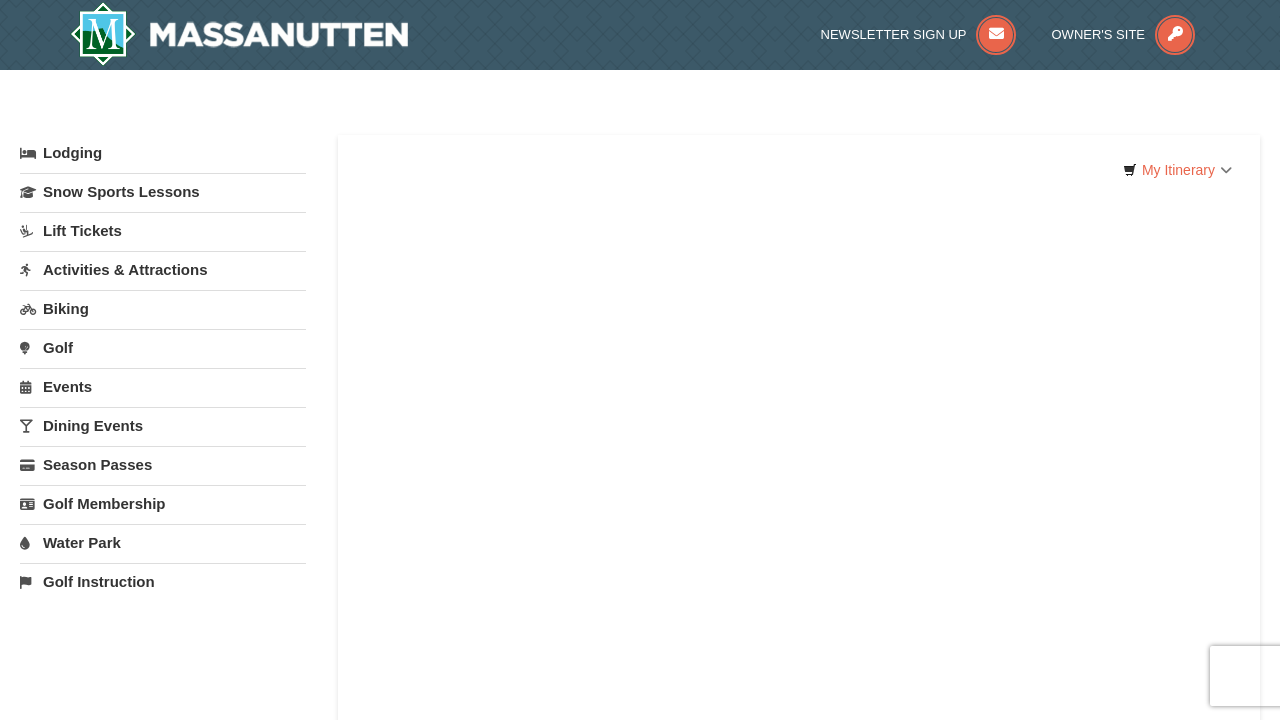 scroll, scrollTop: 0, scrollLeft: 0, axis: both 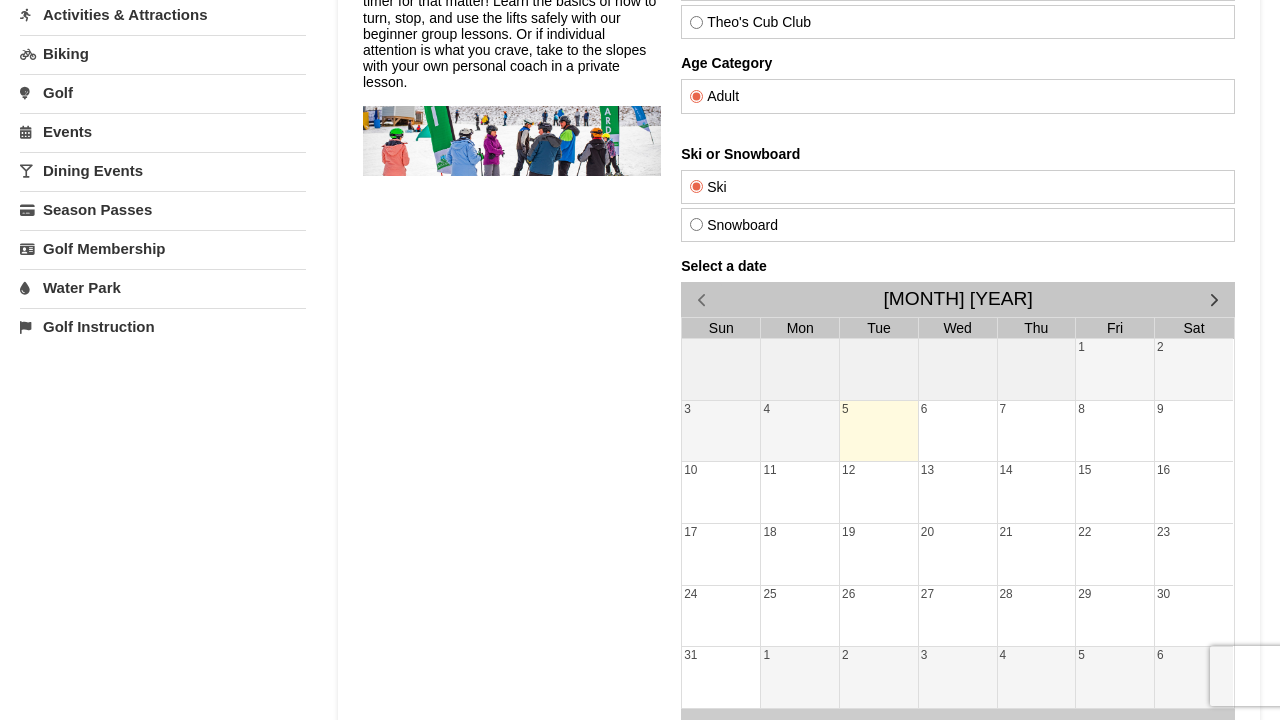 click at bounding box center [1213, 299] 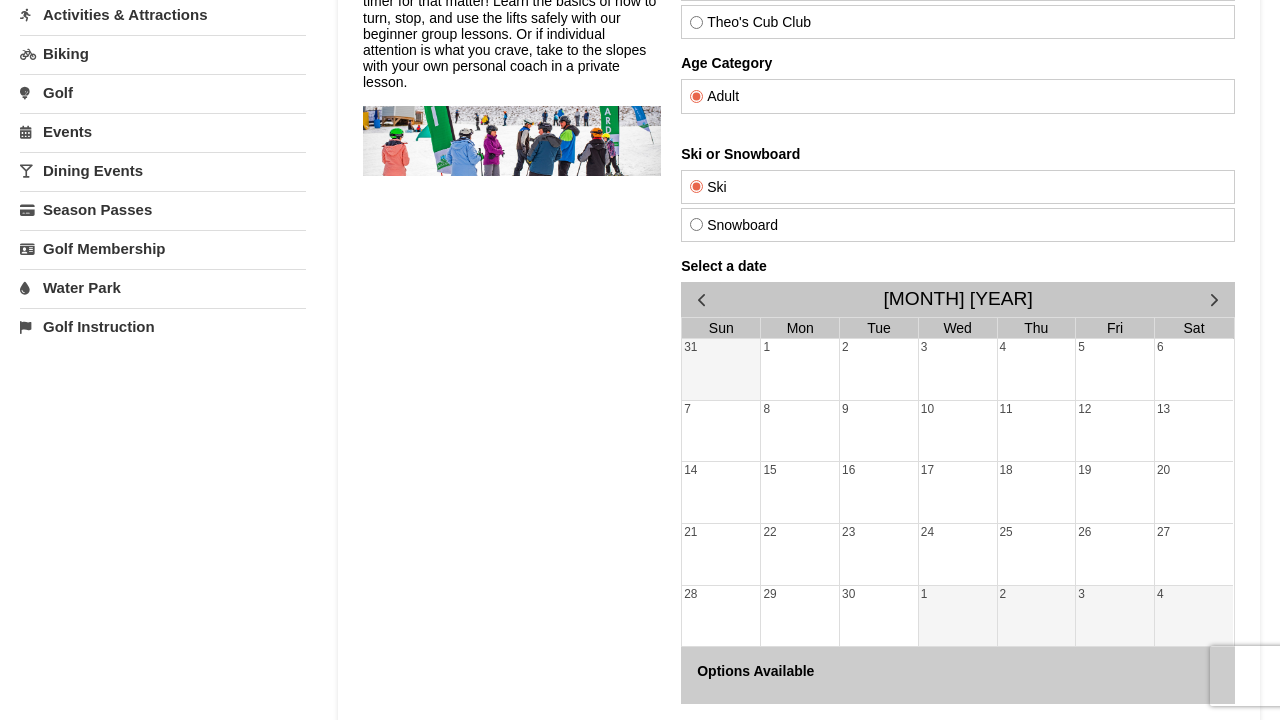 click at bounding box center (1213, 299) 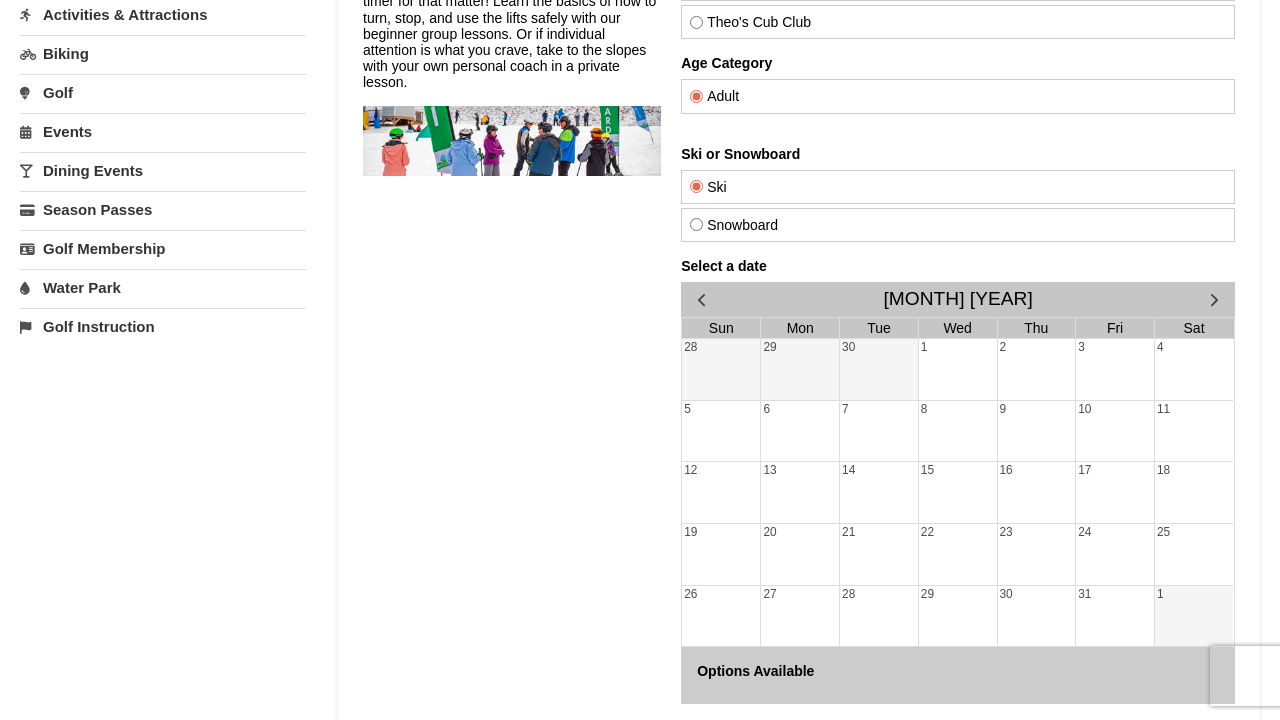 click at bounding box center [1213, 299] 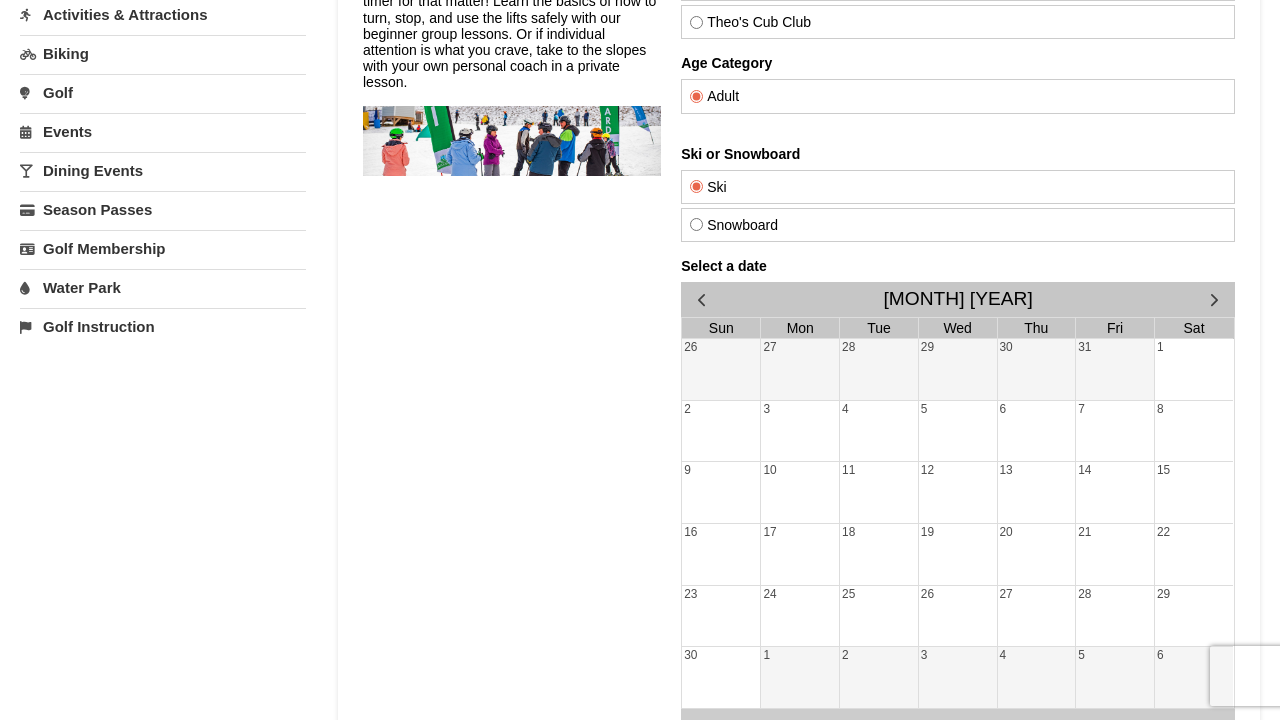 click at bounding box center (1213, 299) 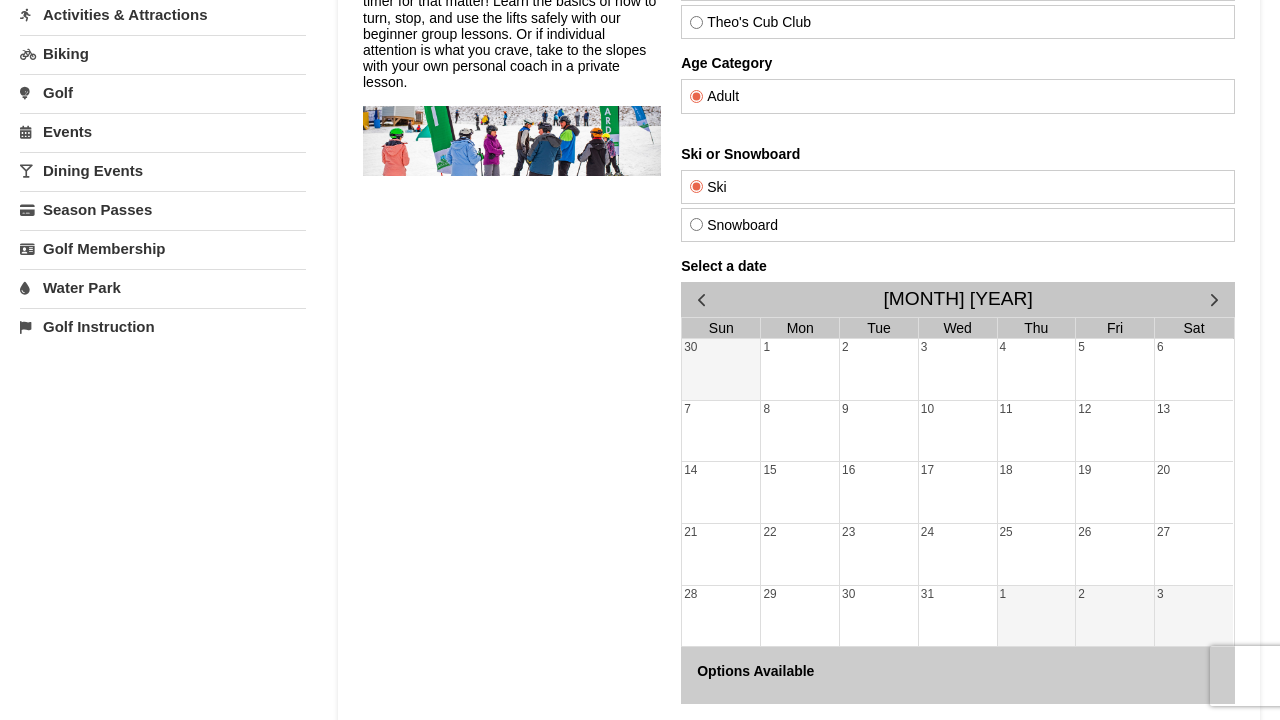 click at bounding box center [1213, 299] 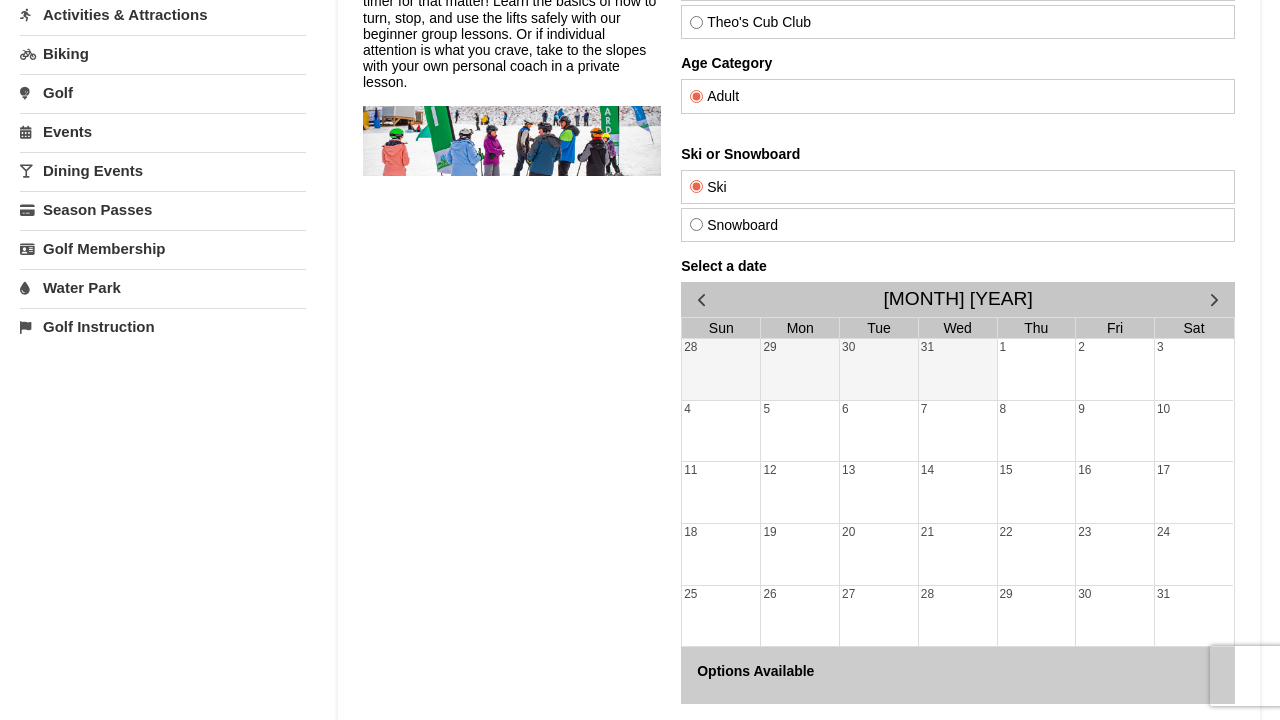 click on "13" at bounding box center (878, 492) 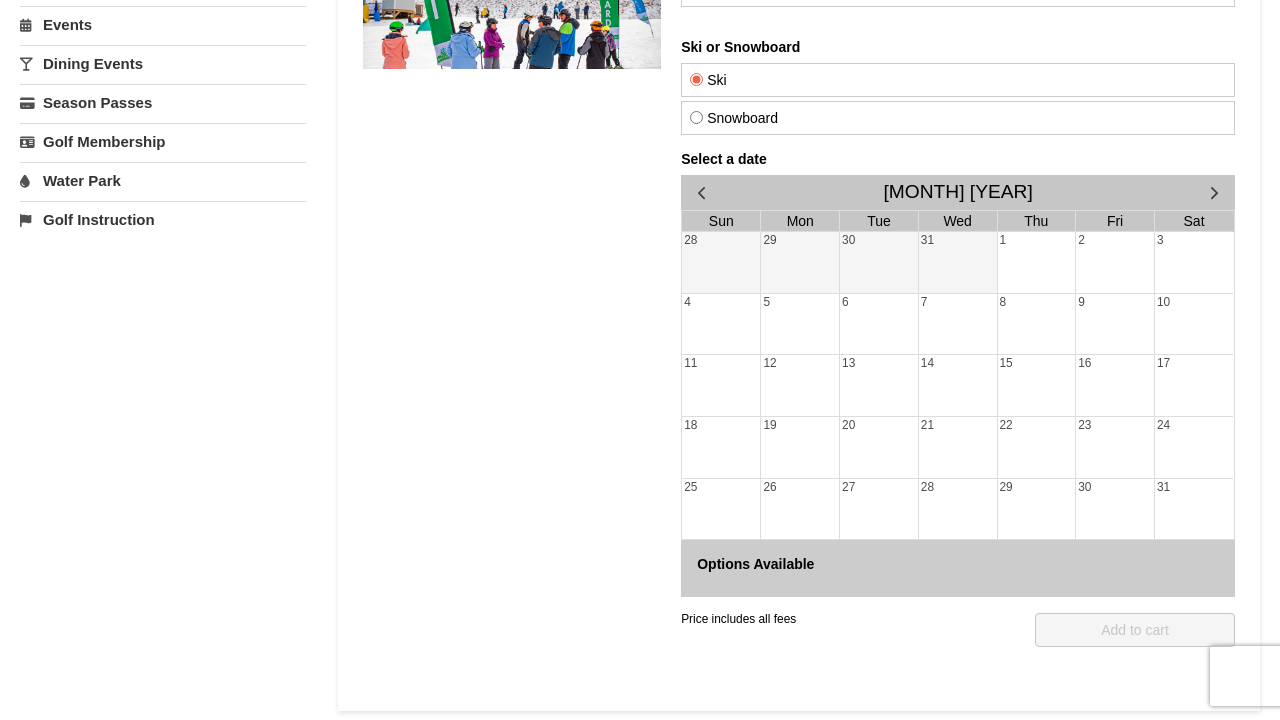 scroll, scrollTop: 360, scrollLeft: 0, axis: vertical 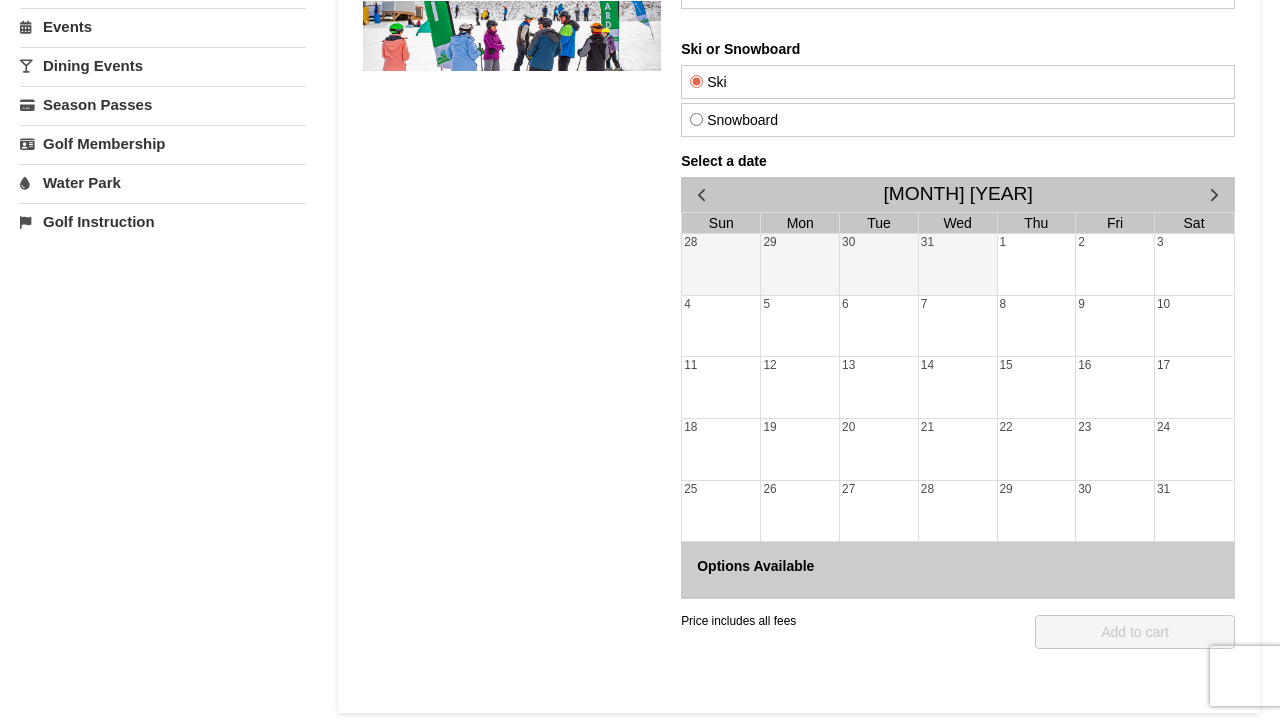 click on "Snowboard" at bounding box center [957, 120] 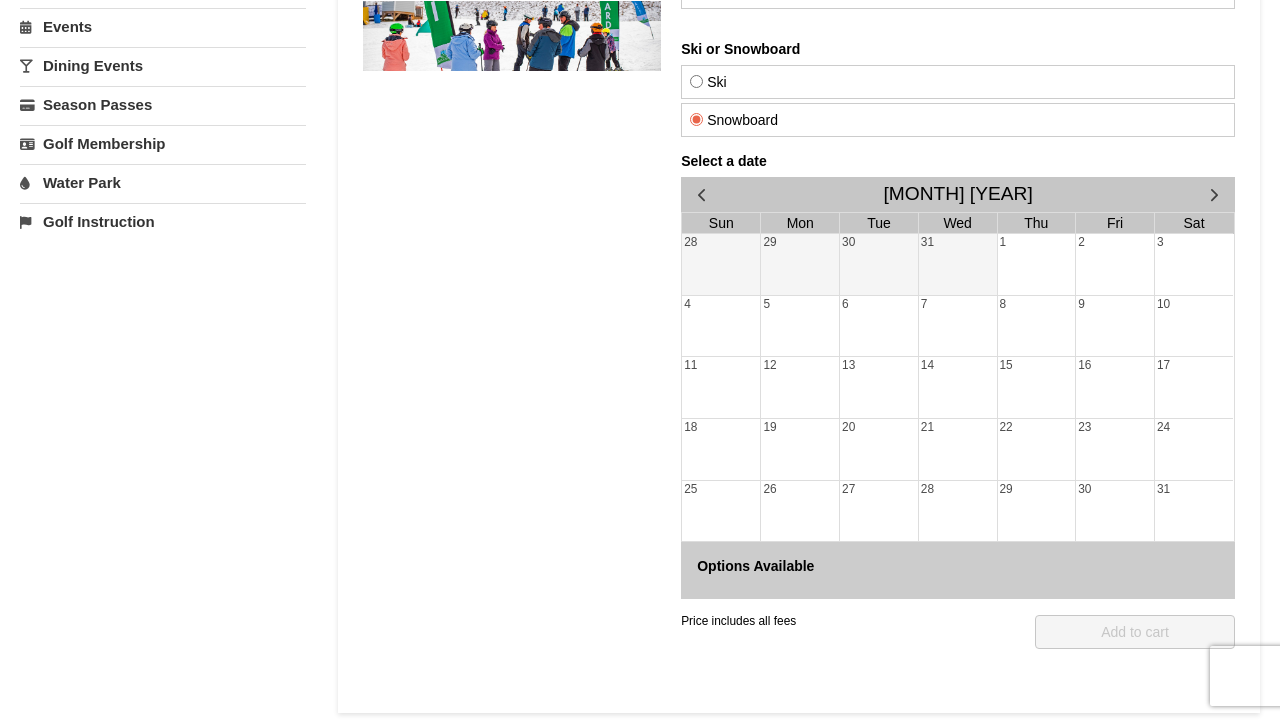 click on "Ski" at bounding box center [957, 82] 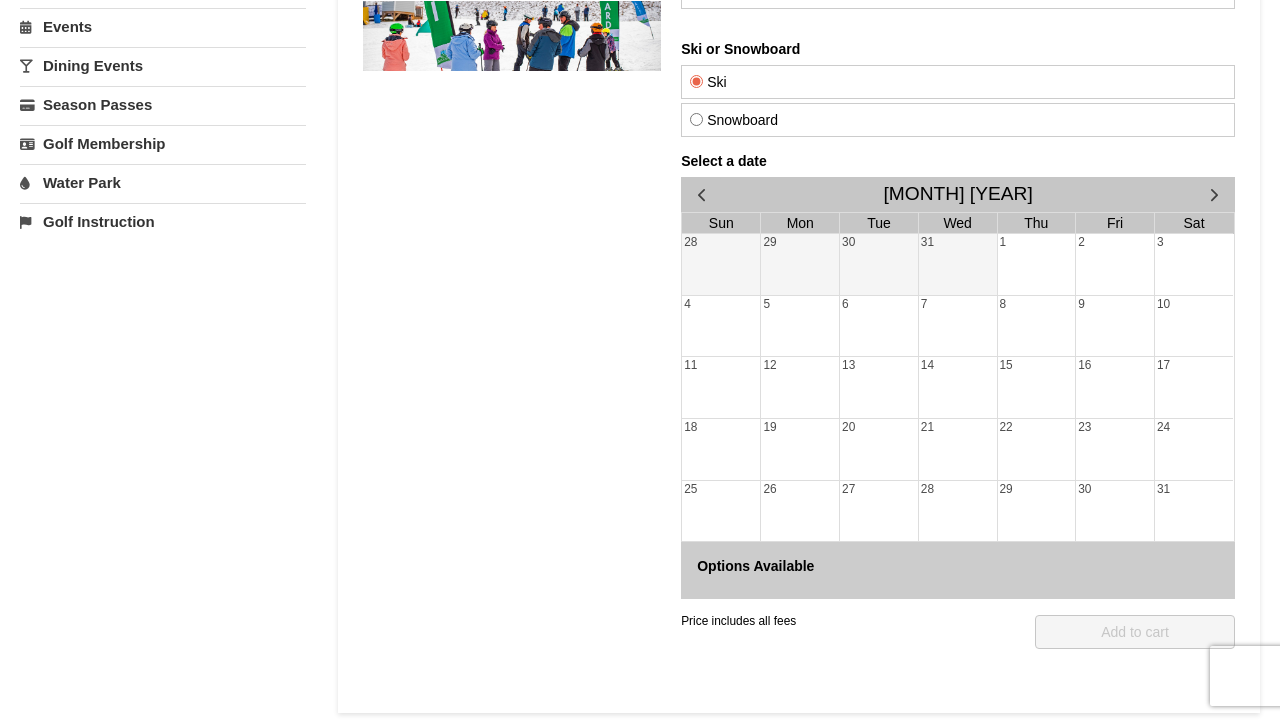 click at bounding box center (700, 194) 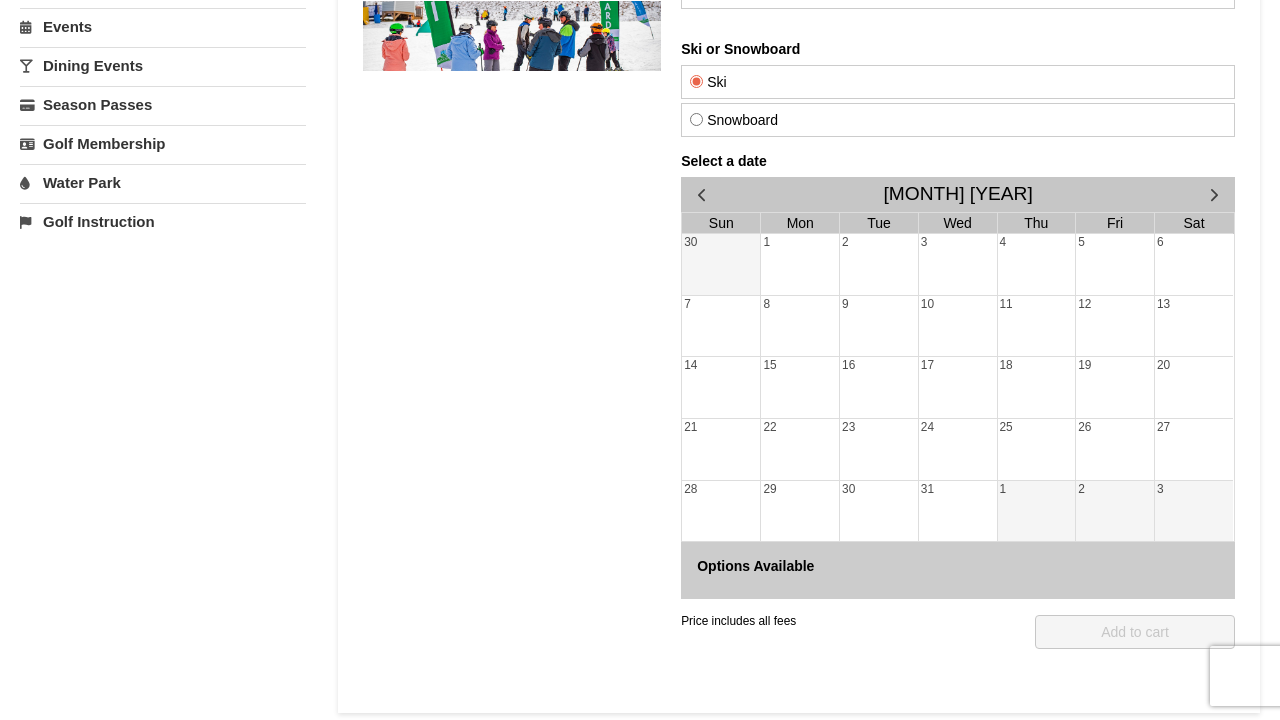 click at bounding box center [700, 194] 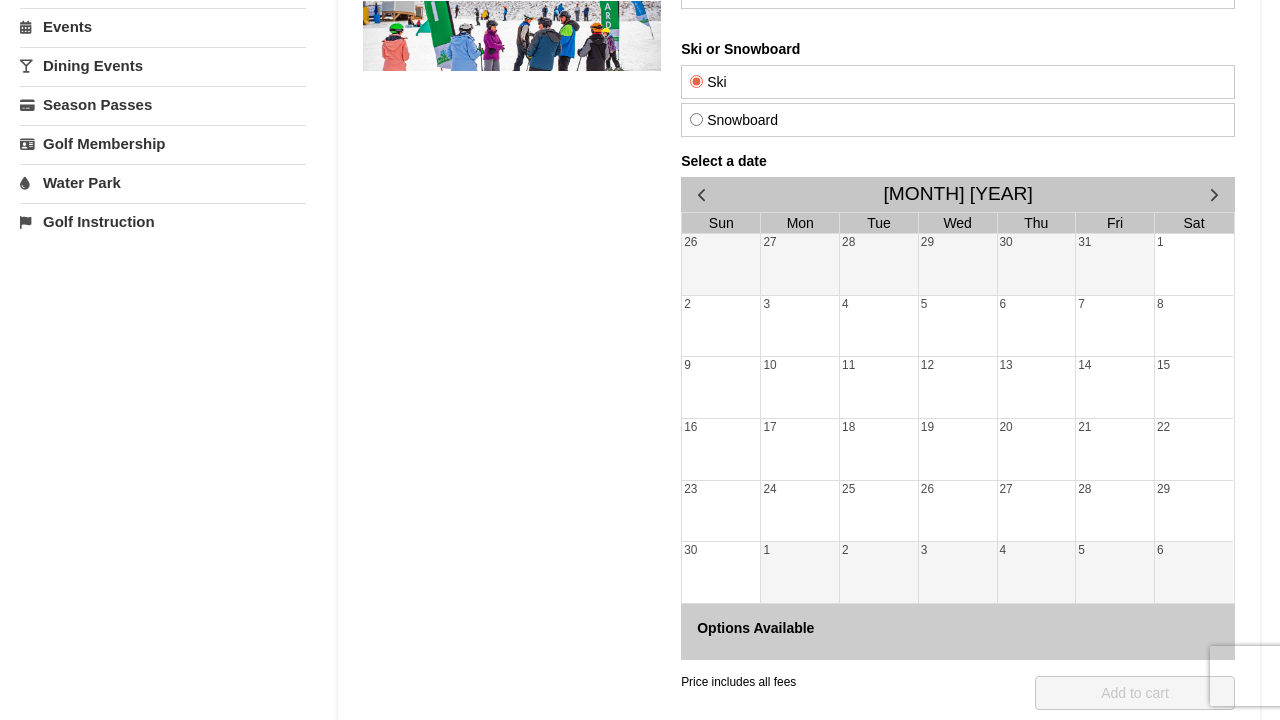 click at bounding box center [700, 194] 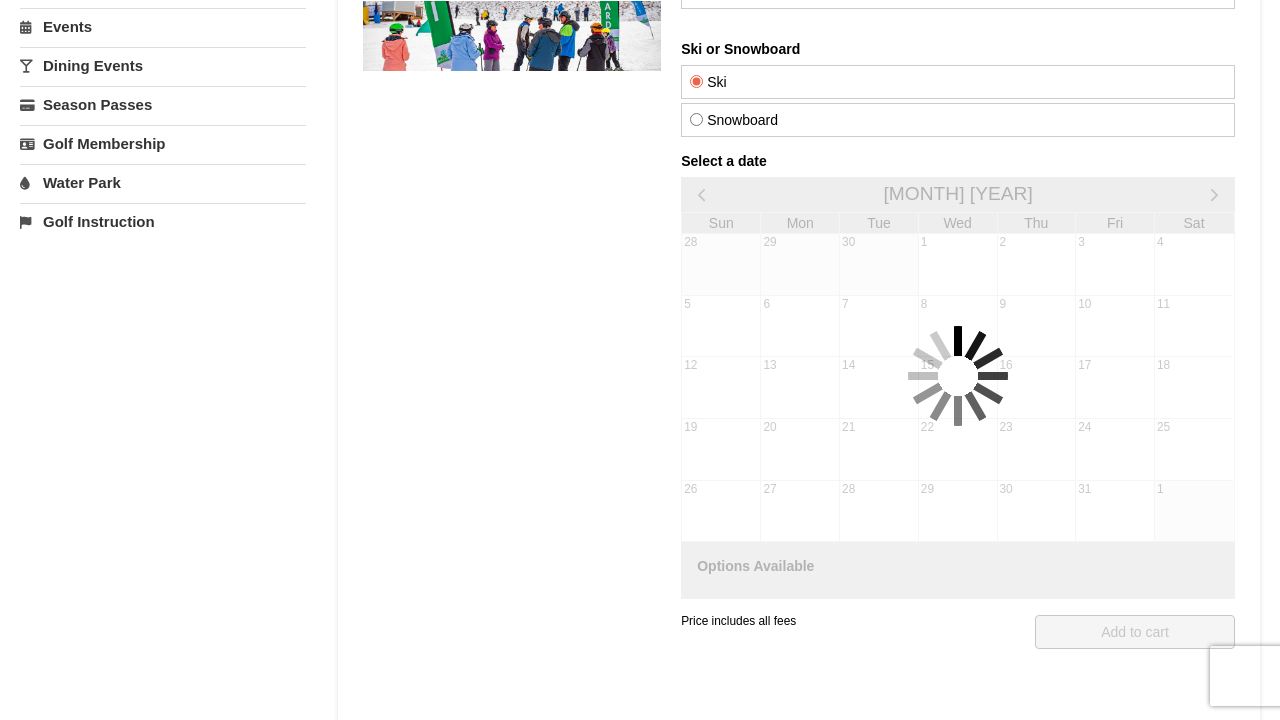 click at bounding box center (700, 194) 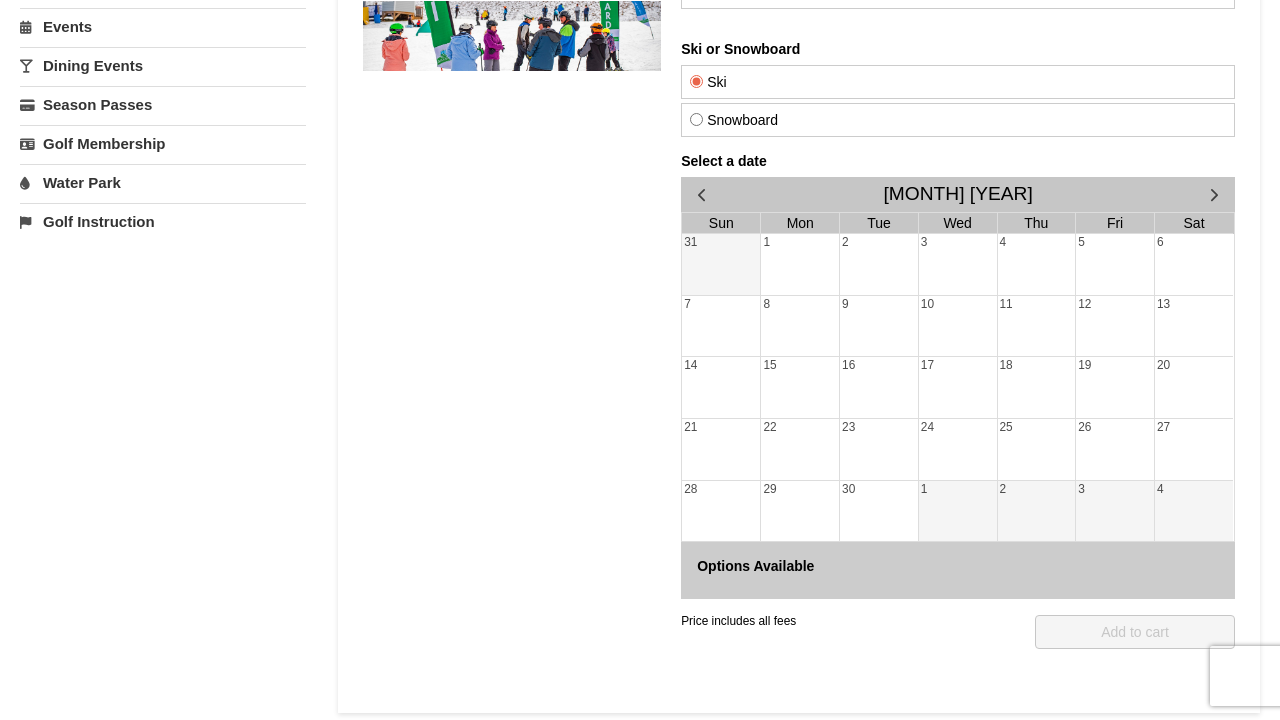 click at bounding box center (700, 194) 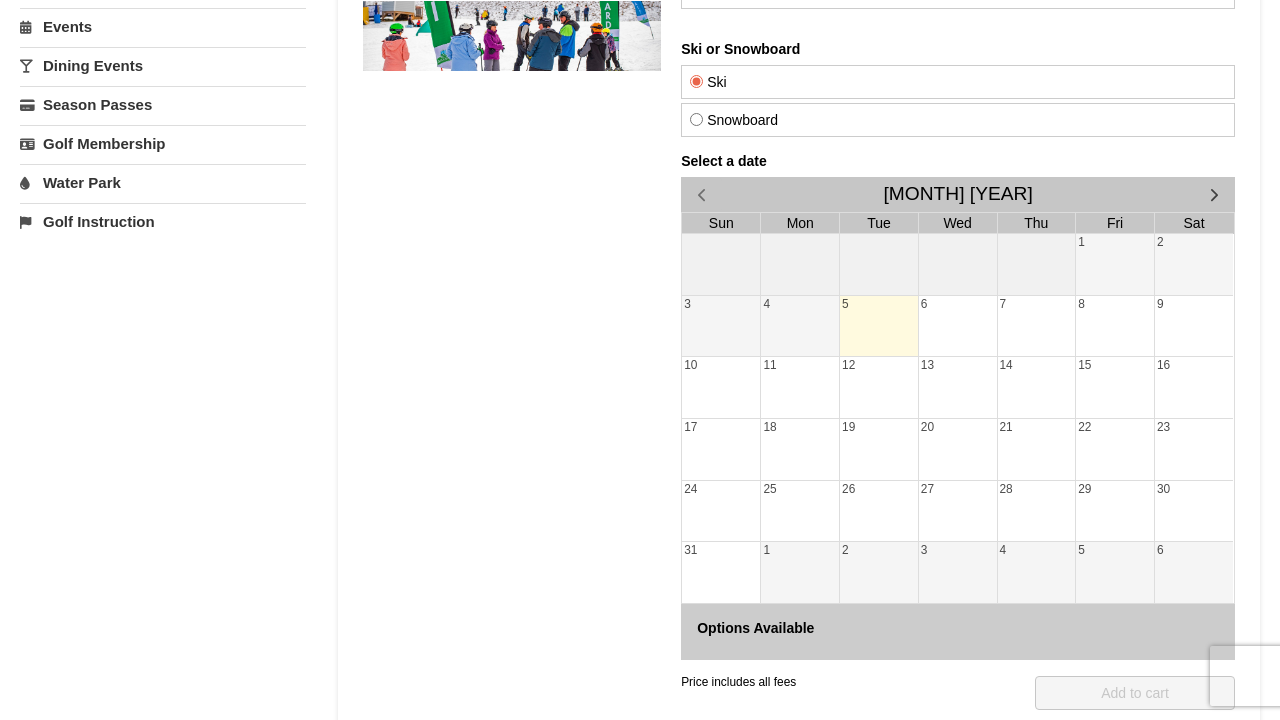 click on "5" at bounding box center (878, 326) 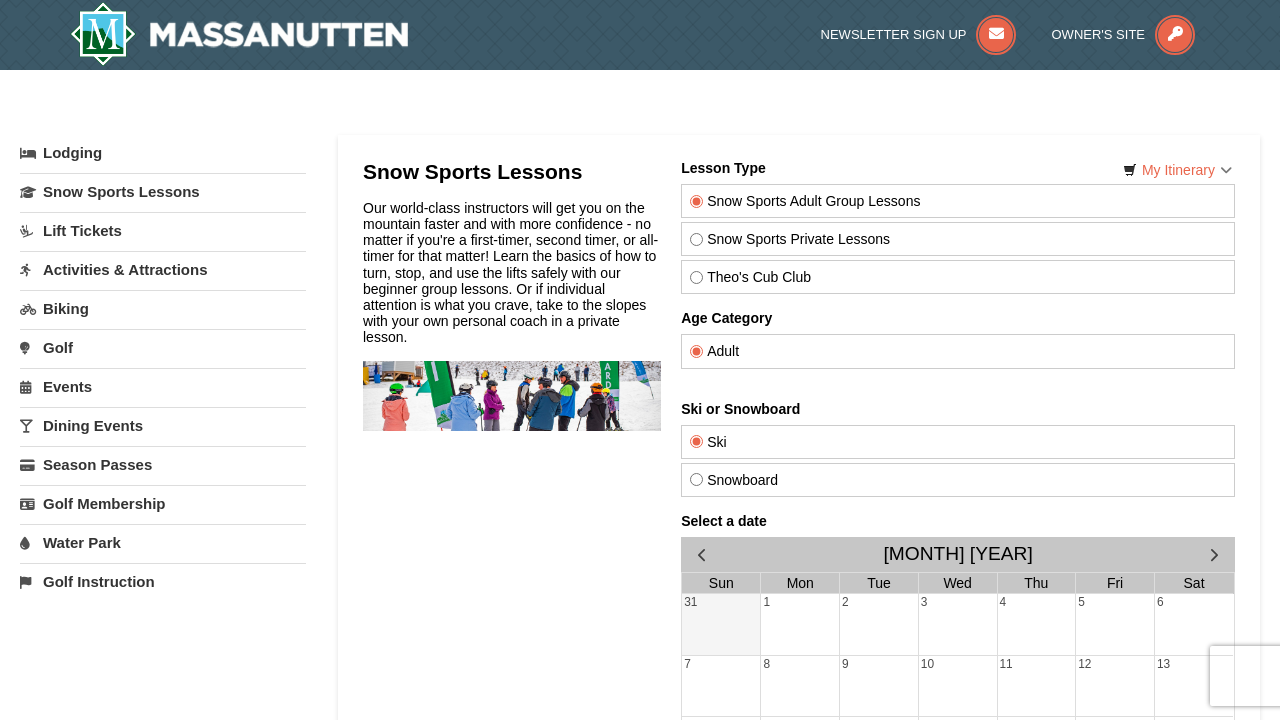 scroll, scrollTop: 0, scrollLeft: 0, axis: both 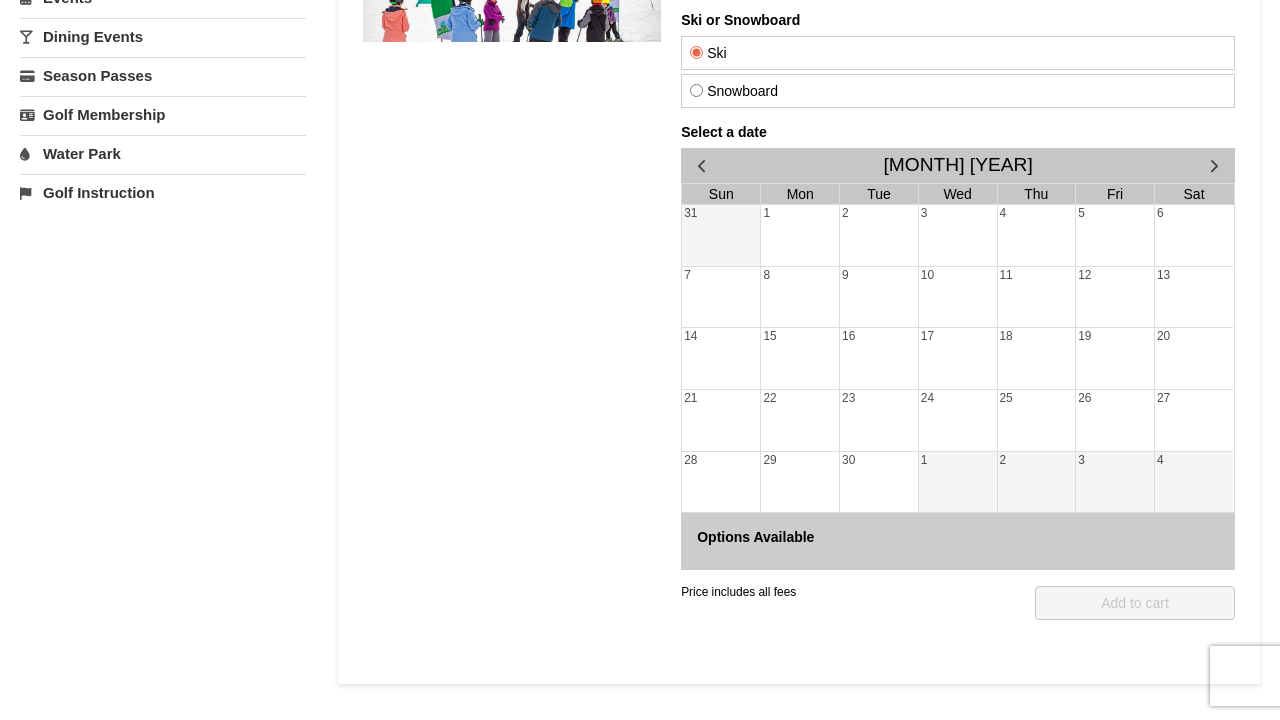 click at bounding box center (1213, 165) 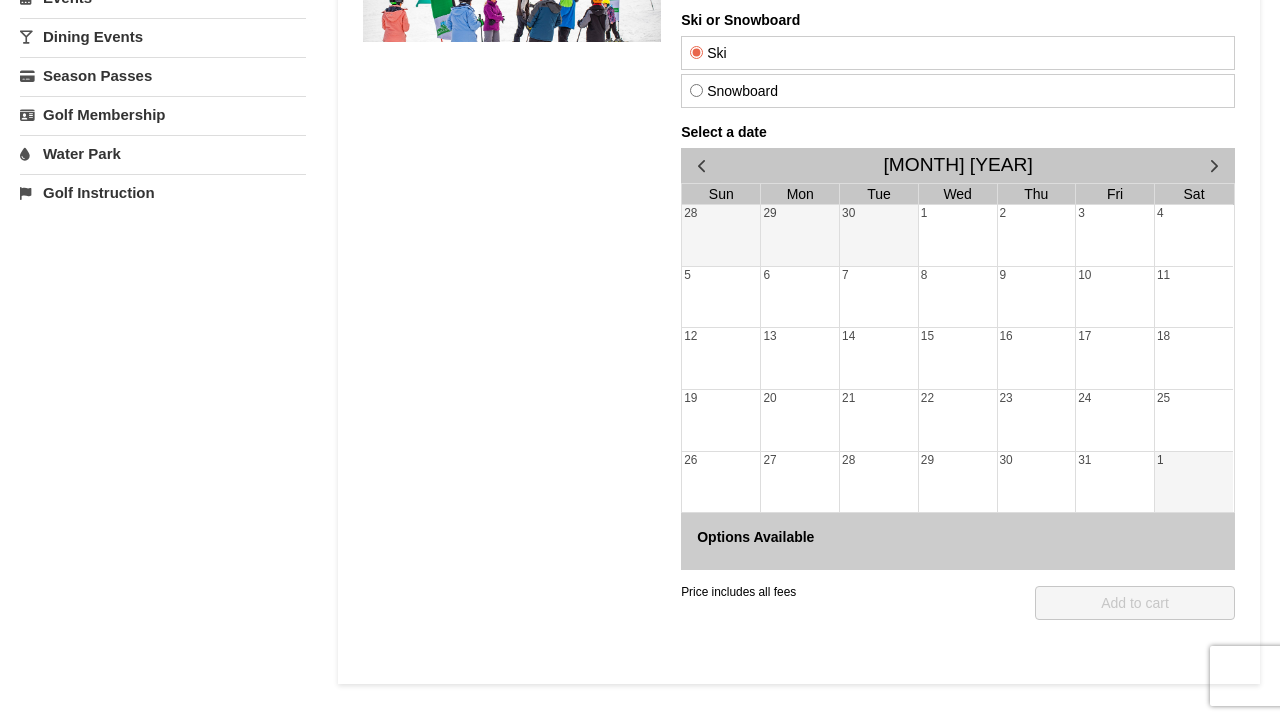 click at bounding box center (1213, 165) 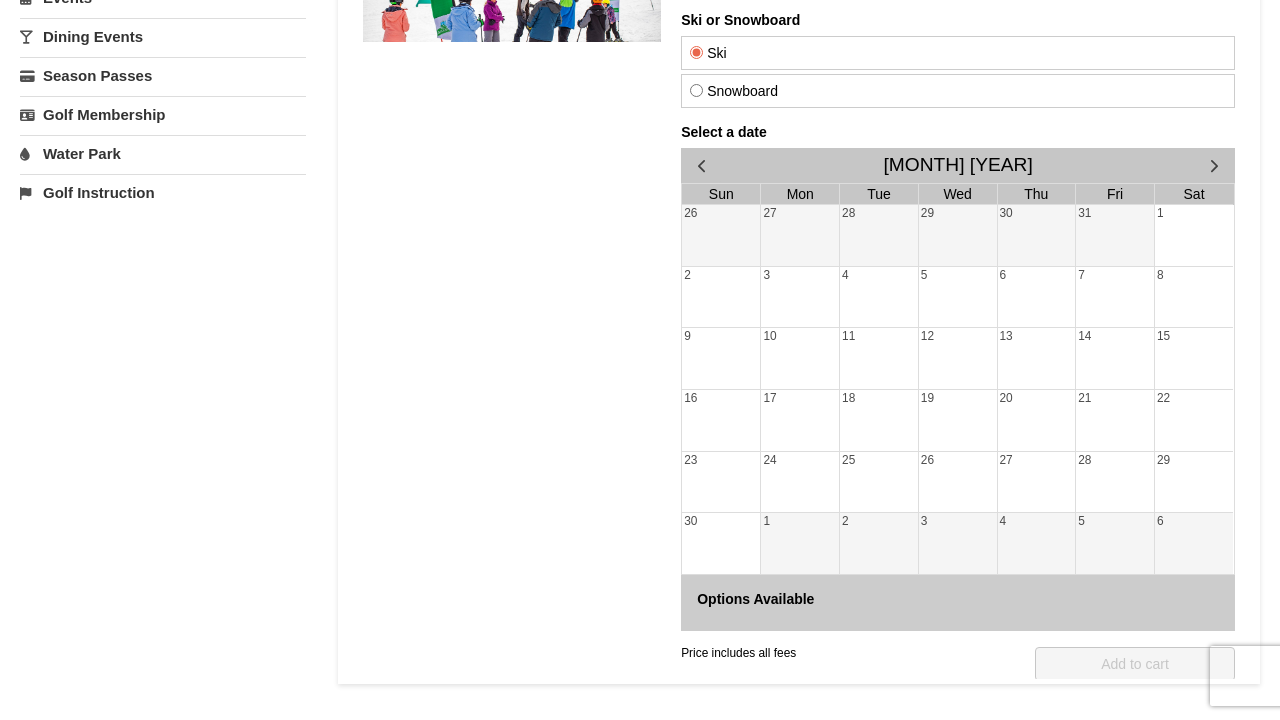 click at bounding box center [1213, 165] 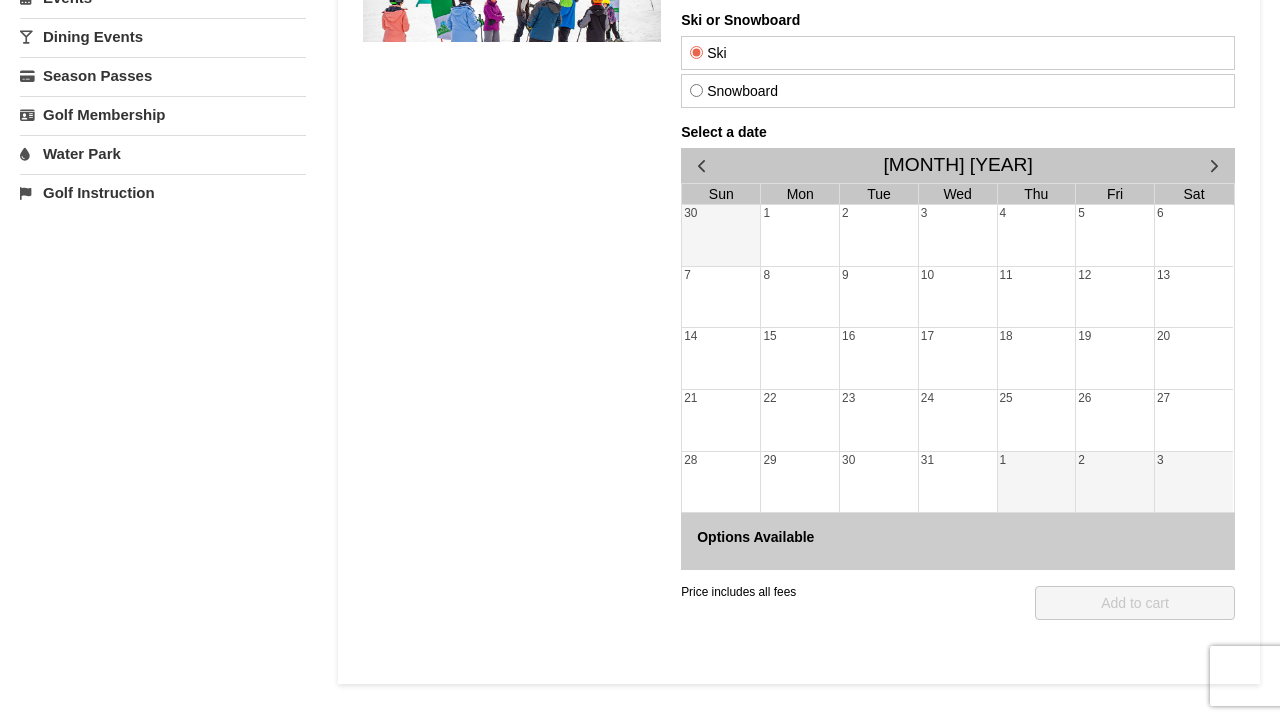click at bounding box center [1213, 165] 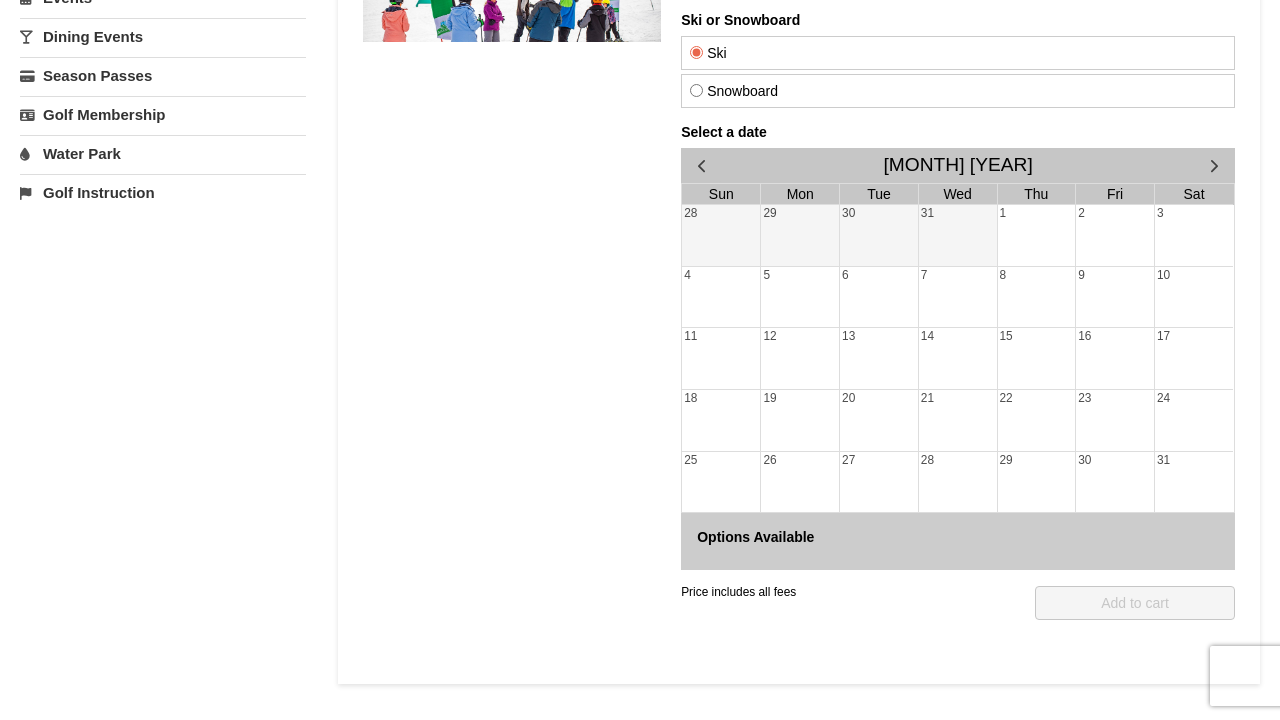 click on "6" at bounding box center [878, 297] 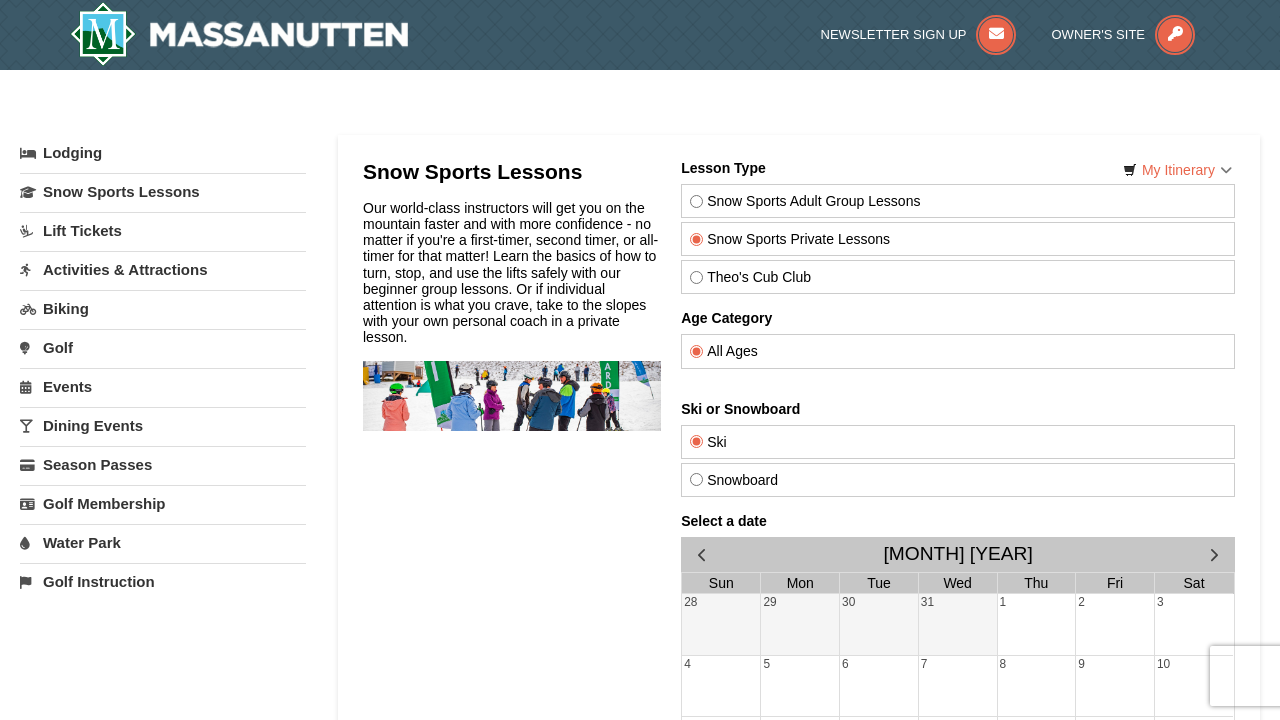 scroll, scrollTop: 0, scrollLeft: 0, axis: both 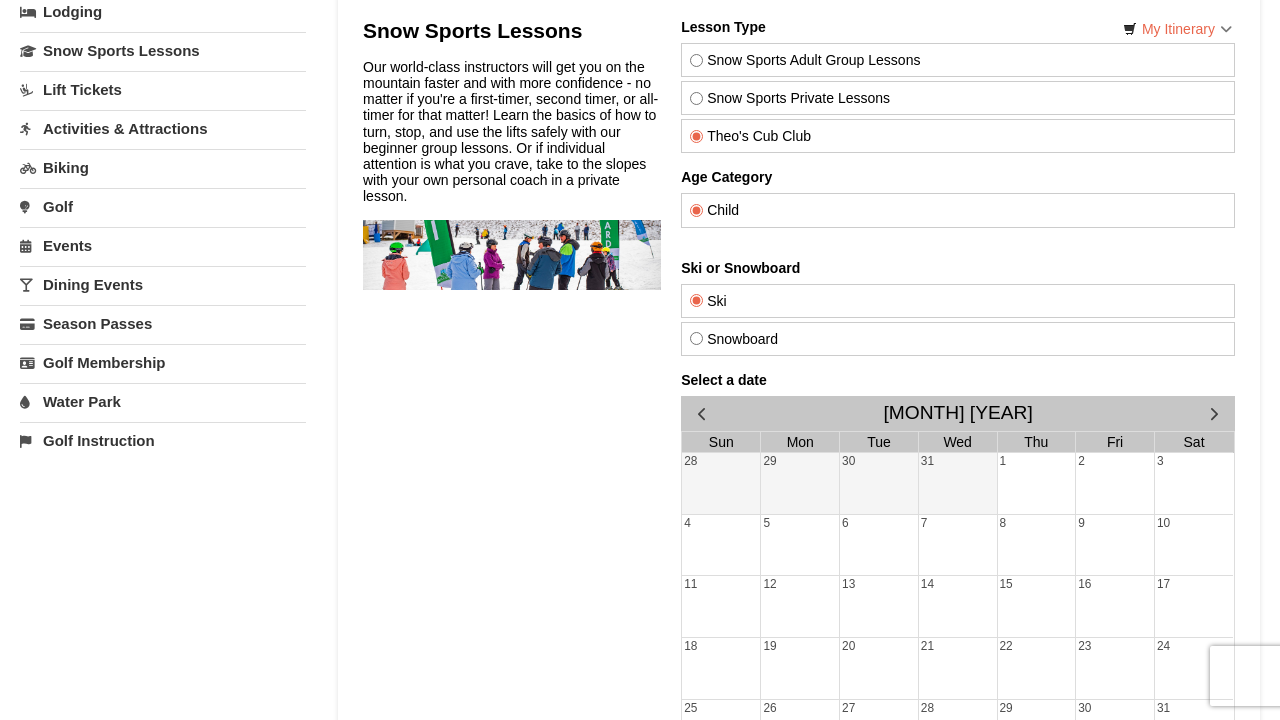 click on "Snow Sports Adult Group Lessons" at bounding box center (957, 60) 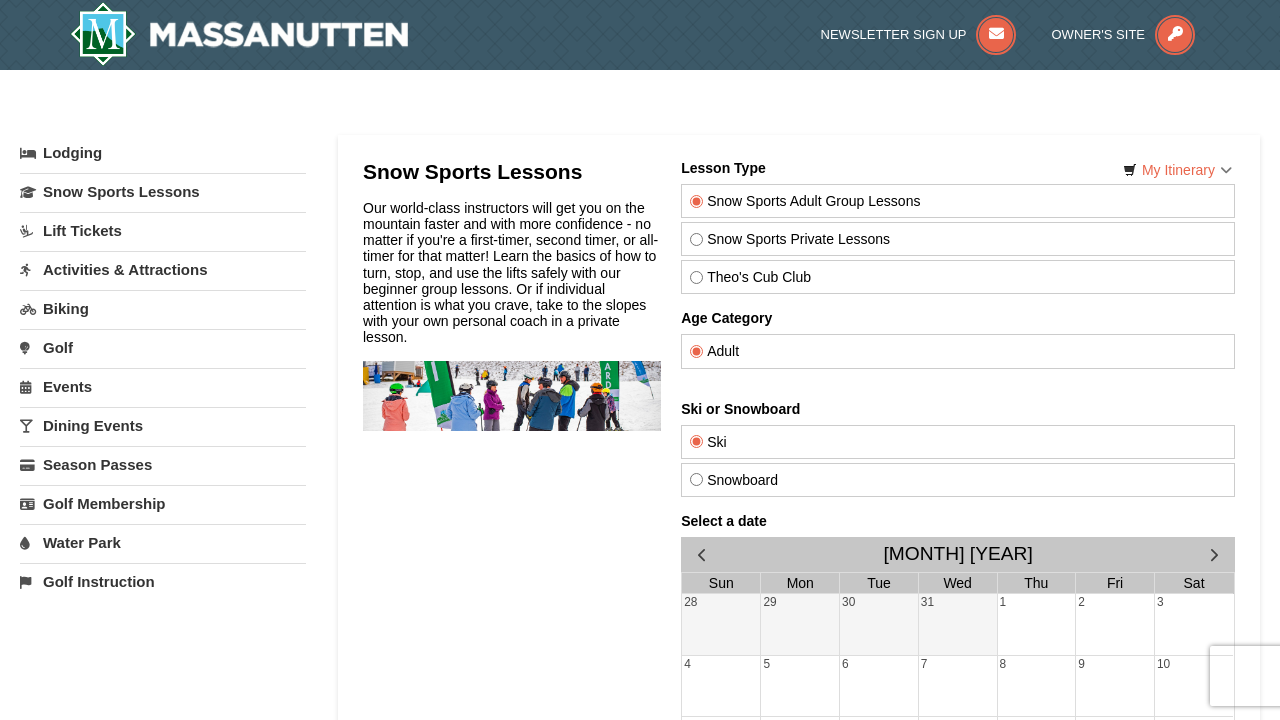 scroll, scrollTop: 0, scrollLeft: 0, axis: both 